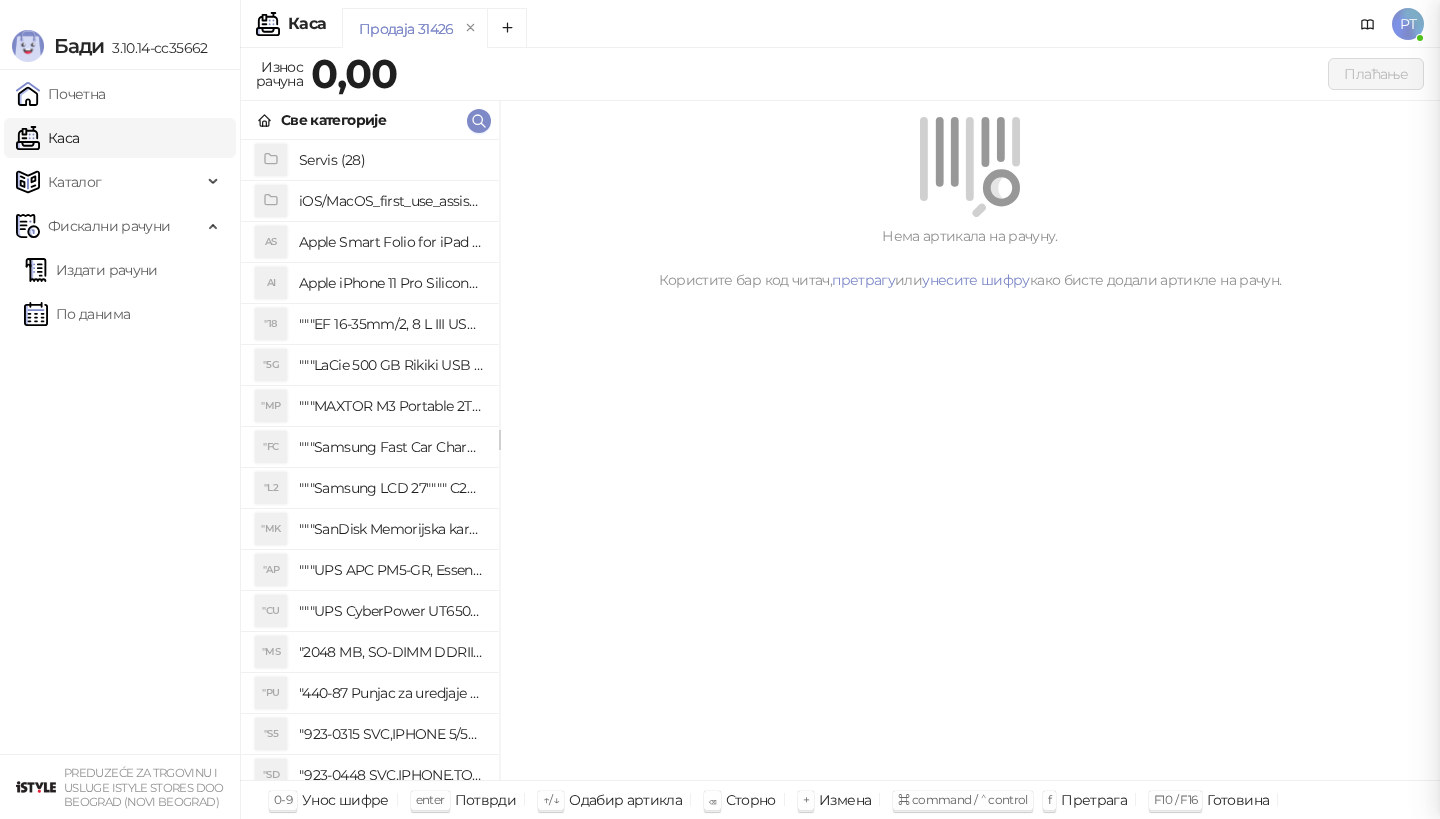 scroll, scrollTop: 0, scrollLeft: 0, axis: both 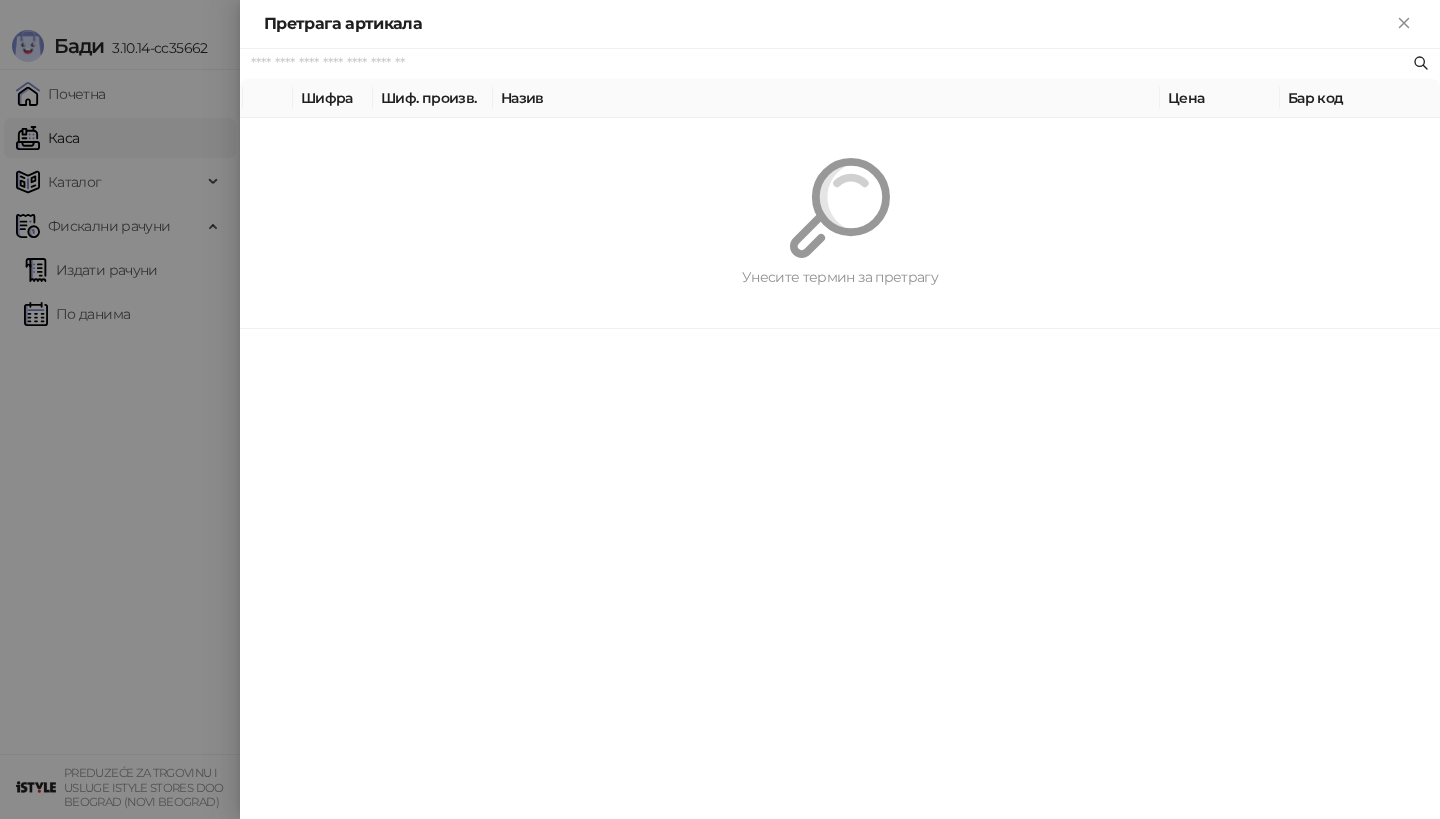 paste on "*********" 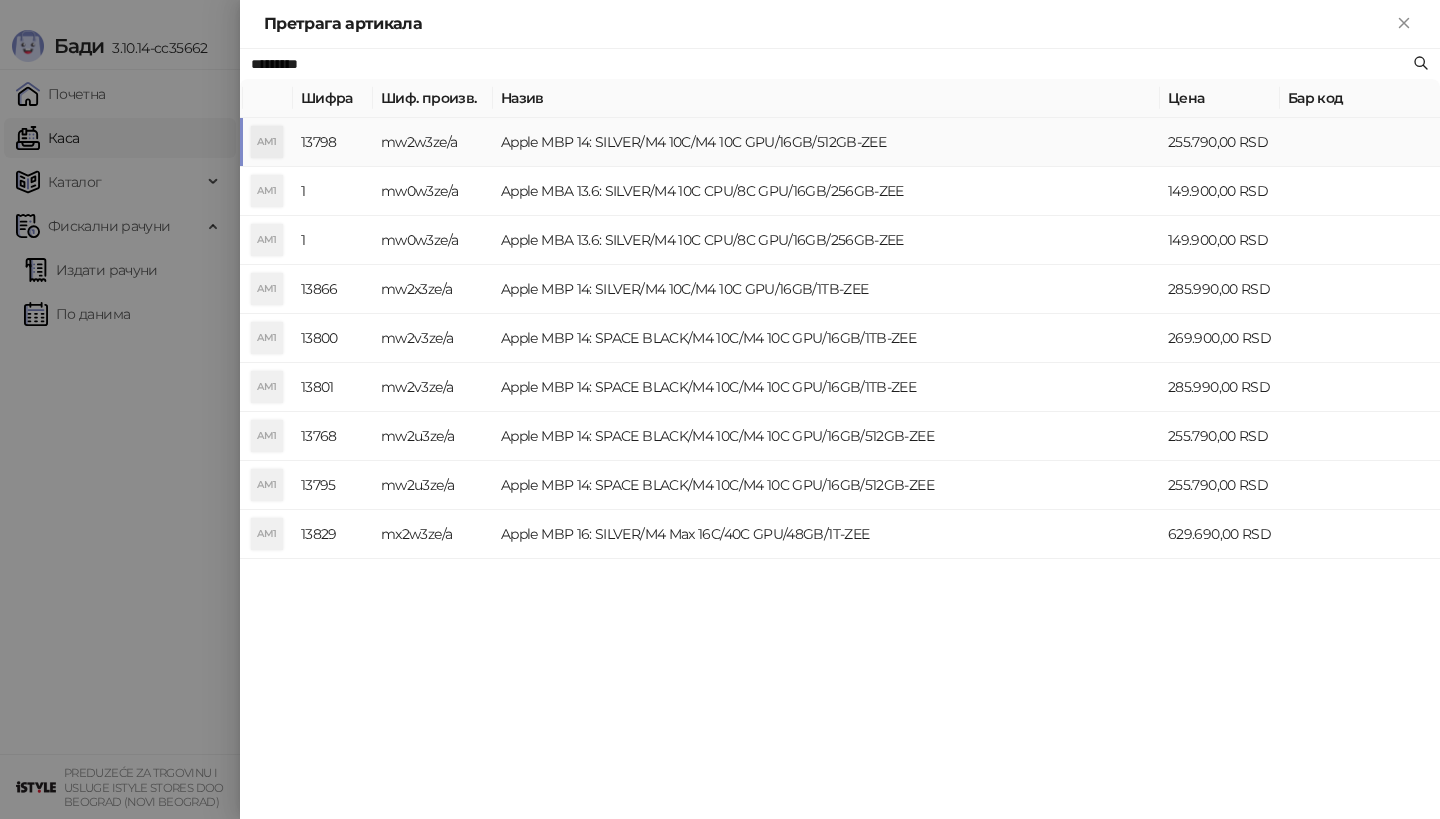 click on "AM1" at bounding box center (267, 142) 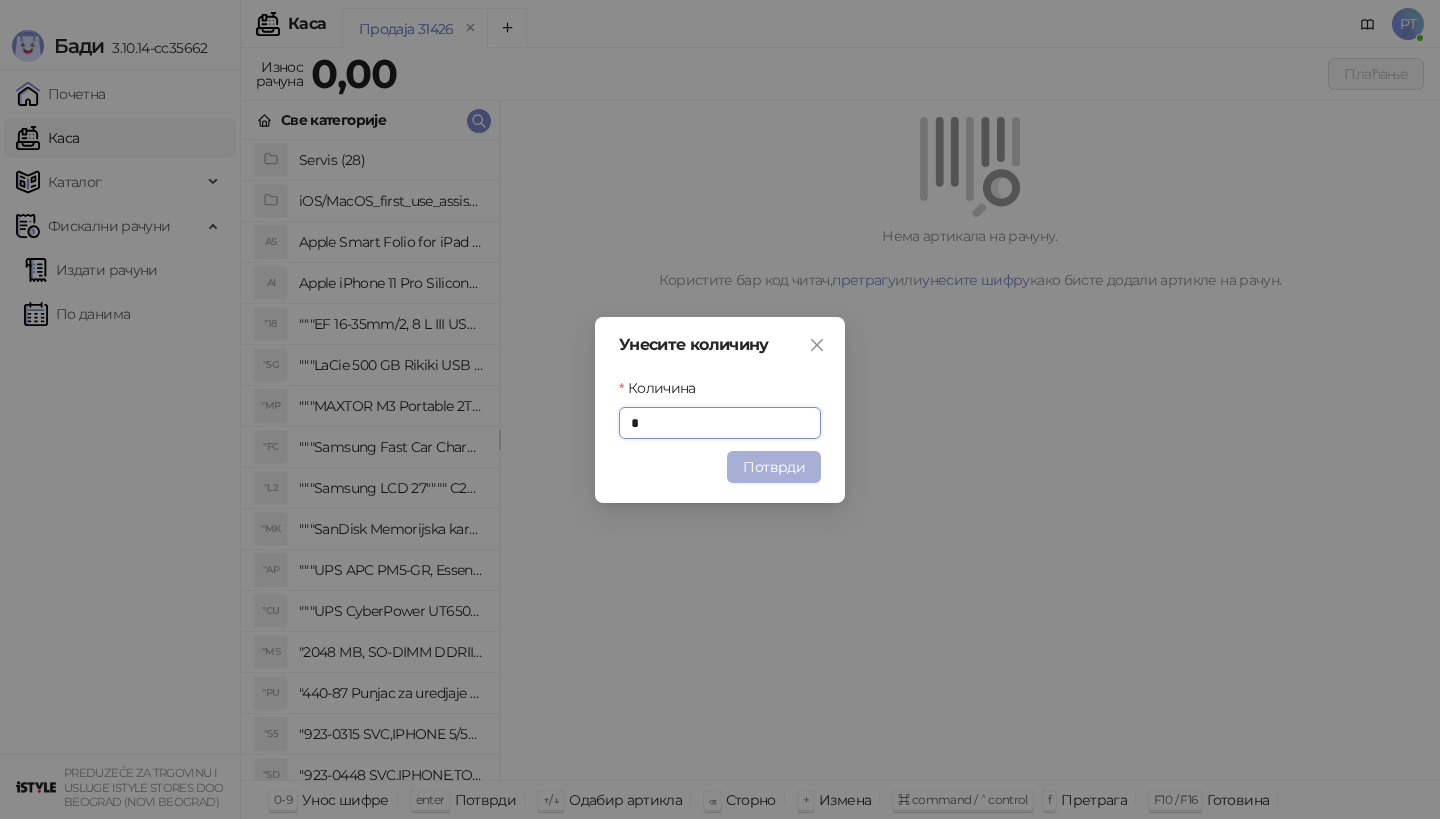 click on "Потврди" at bounding box center (774, 467) 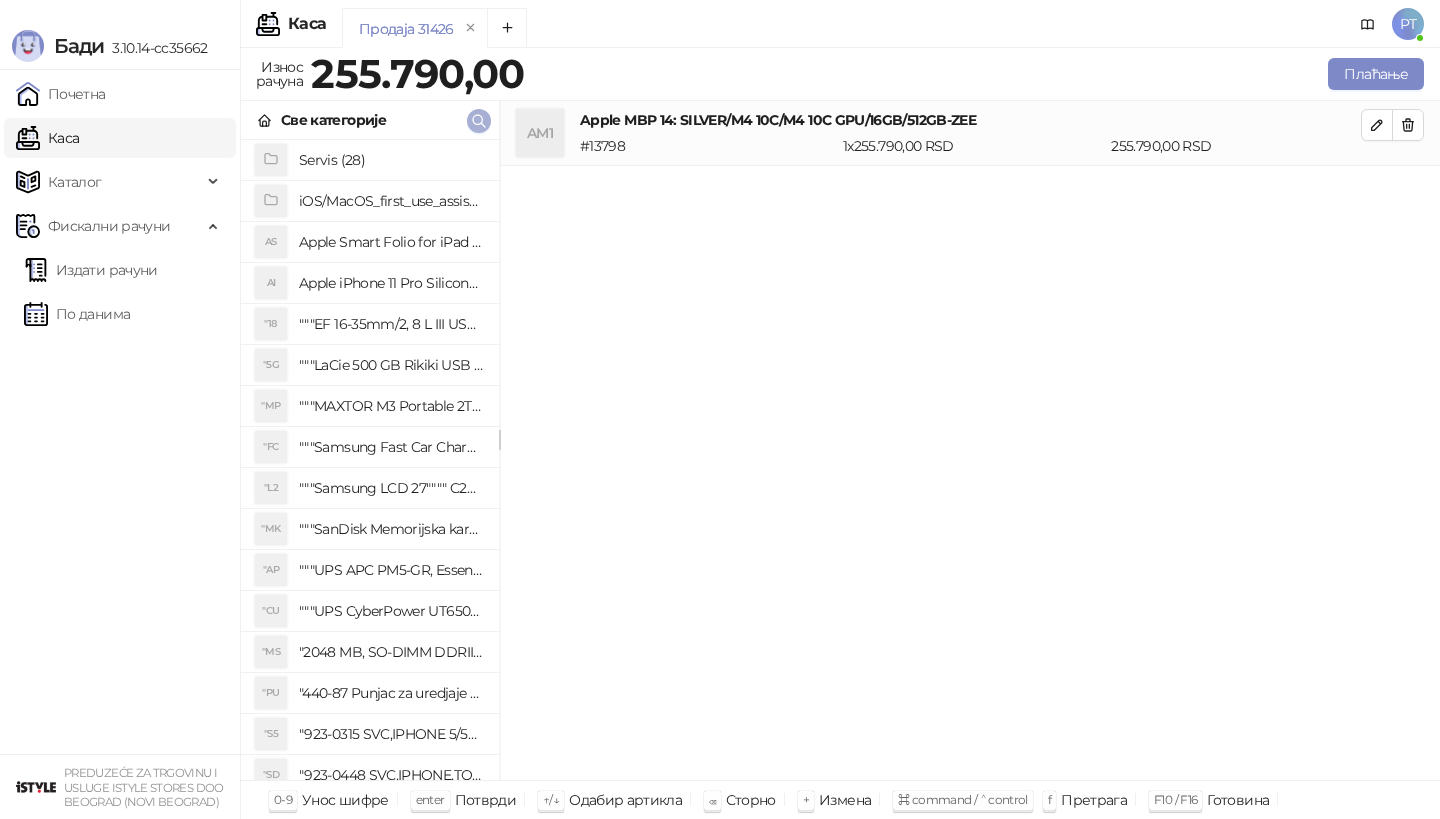 click 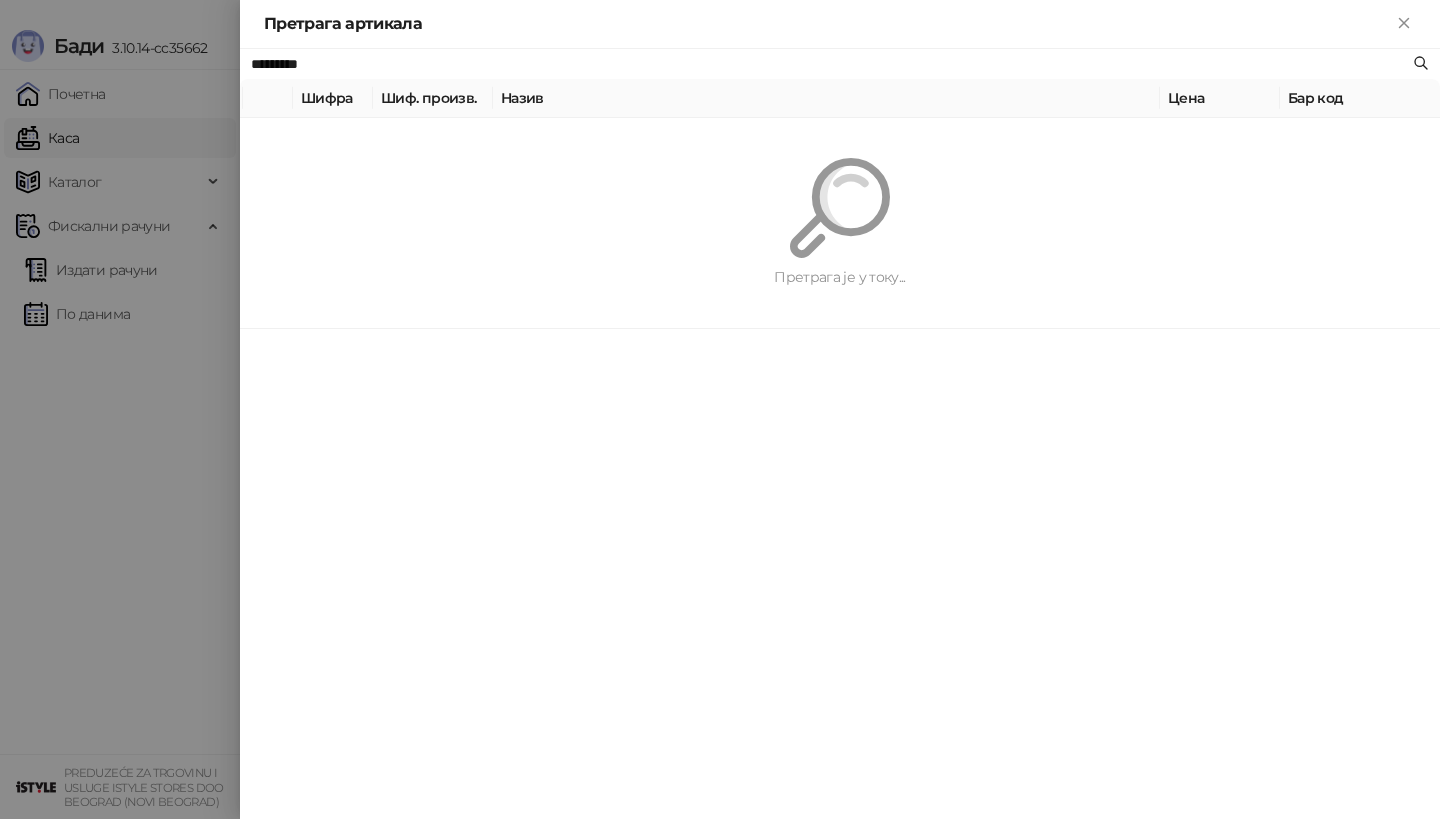 paste on "**********" 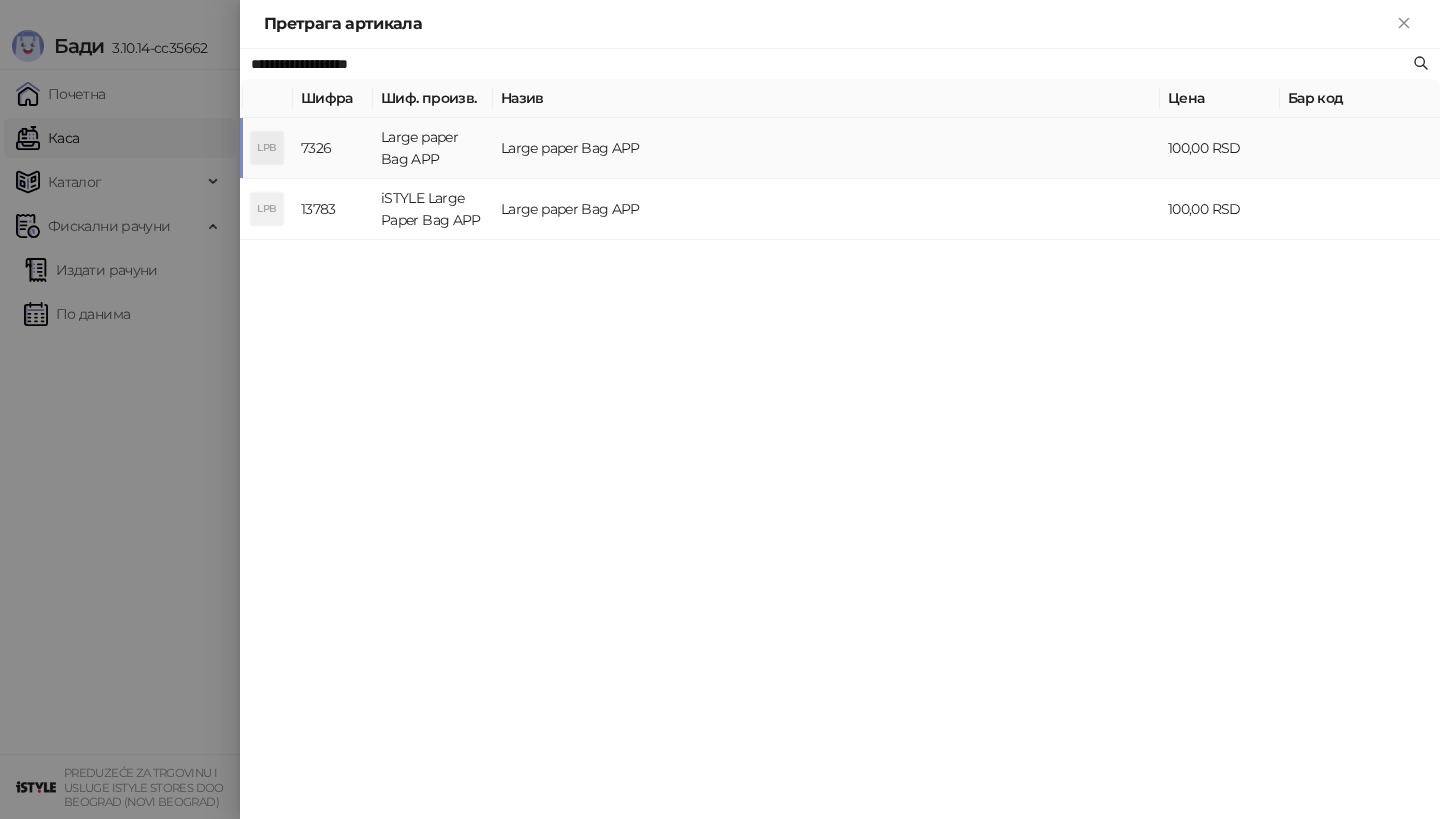 type on "**********" 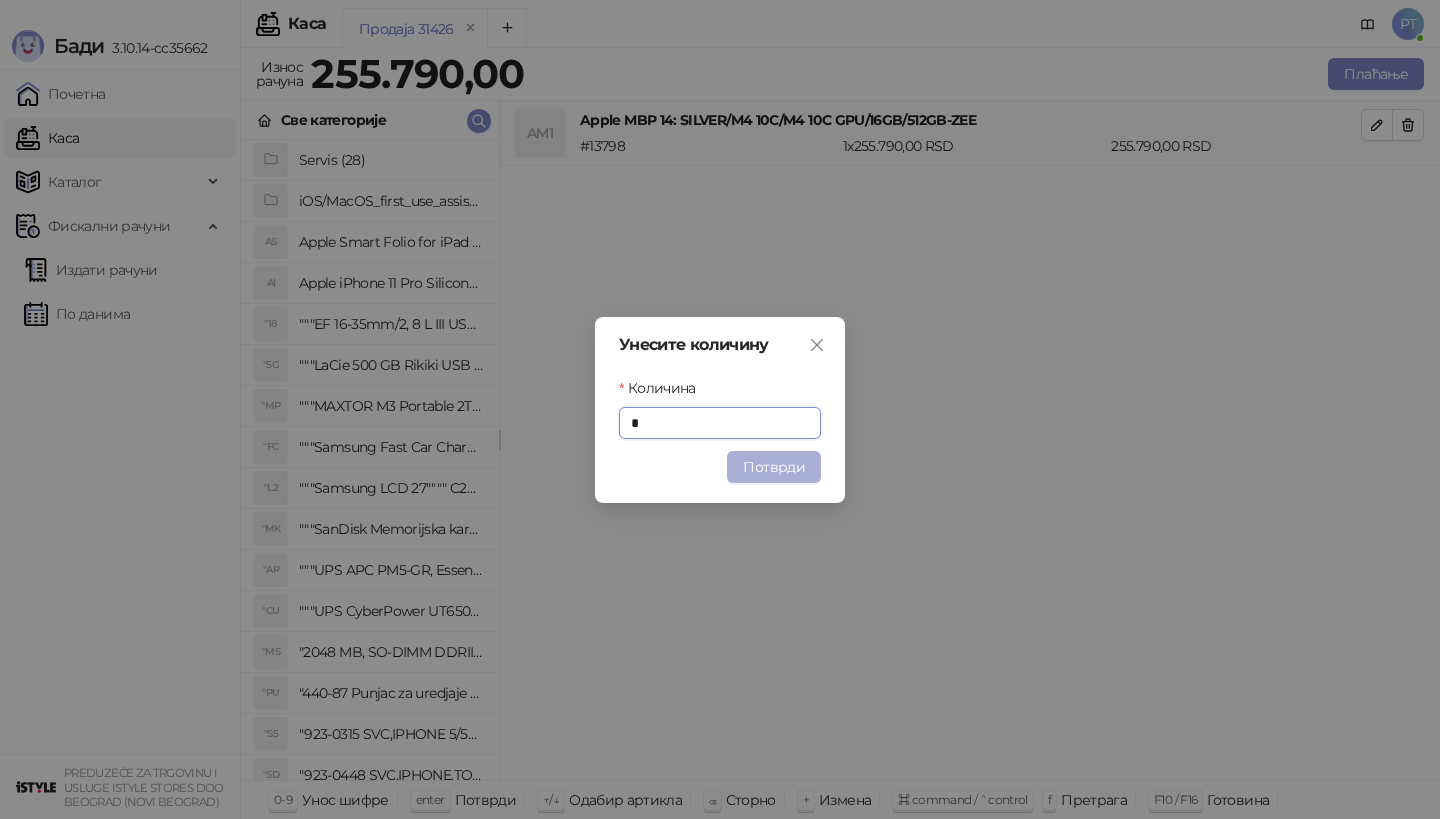 click on "Потврди" at bounding box center (774, 467) 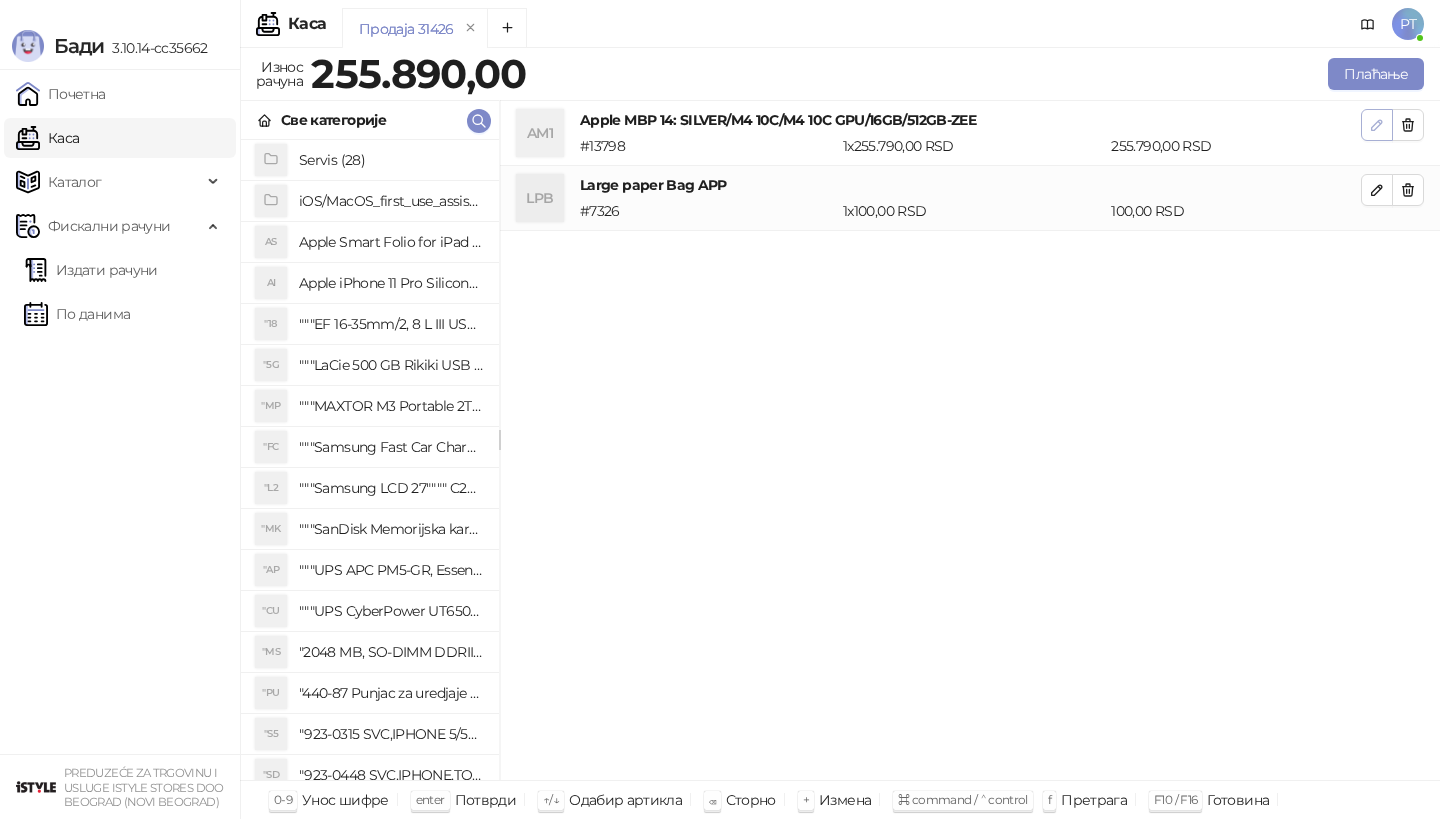 click 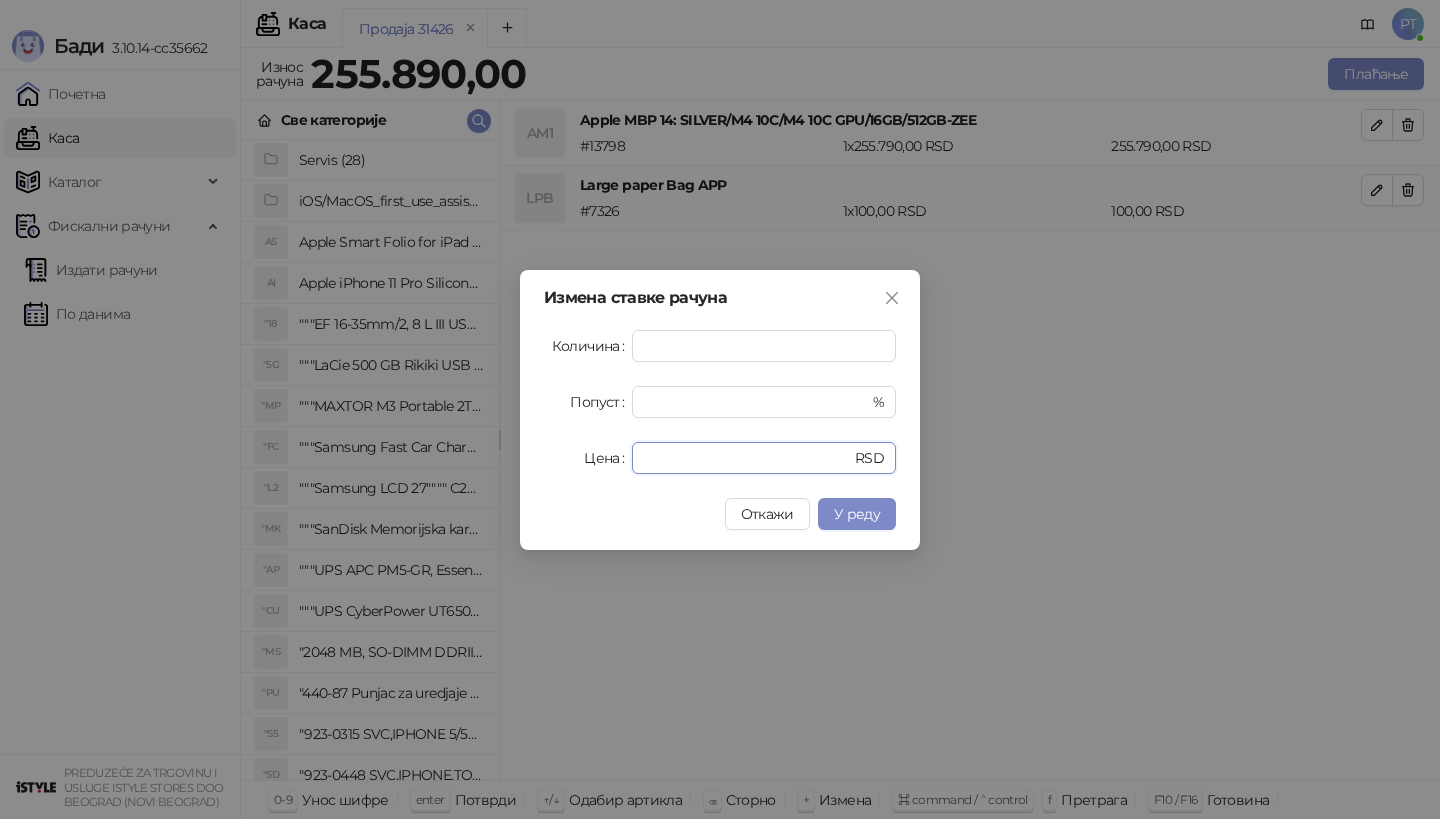 drag, startPoint x: 708, startPoint y: 448, endPoint x: 594, endPoint y: 448, distance: 114 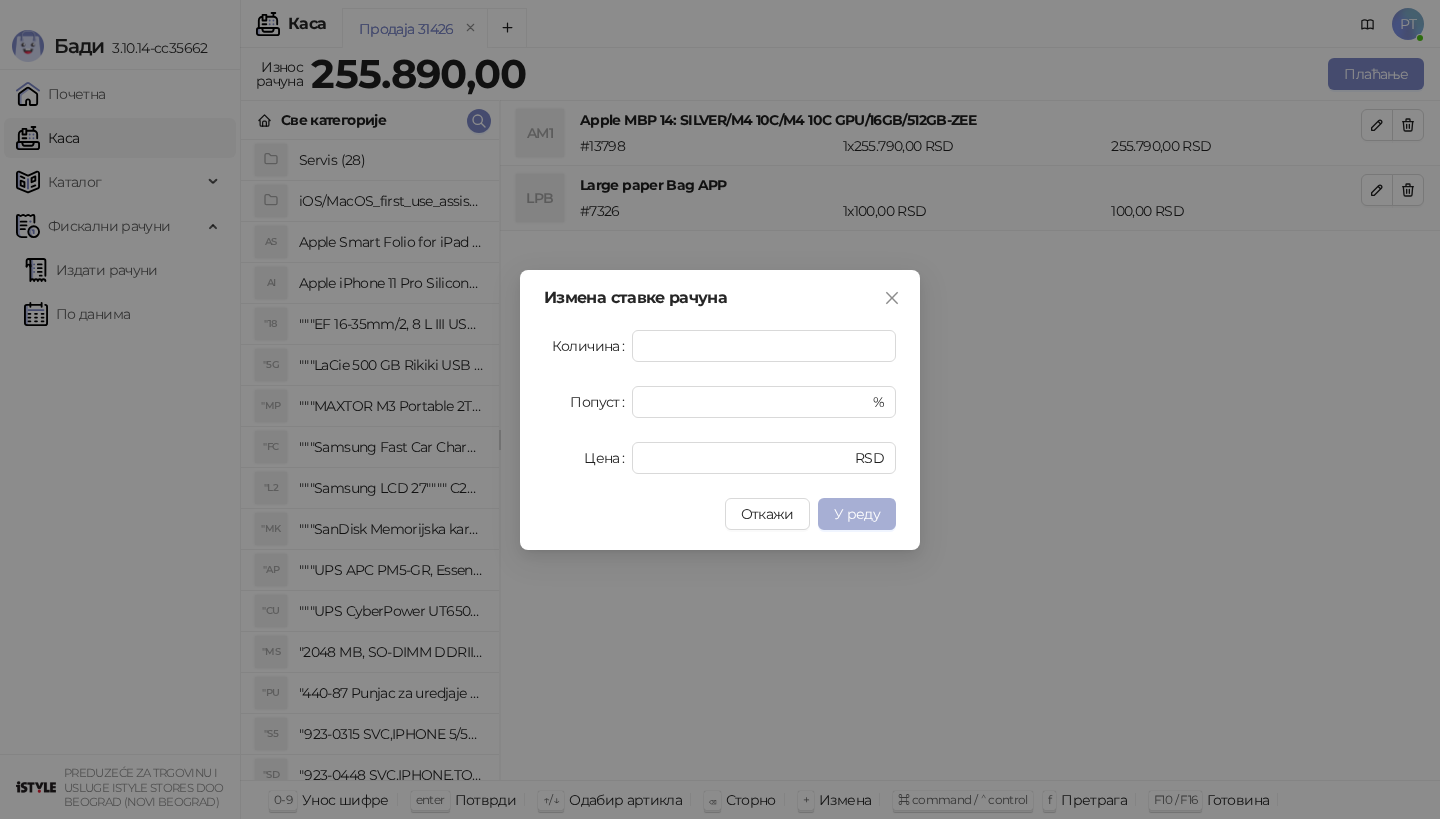 type on "******" 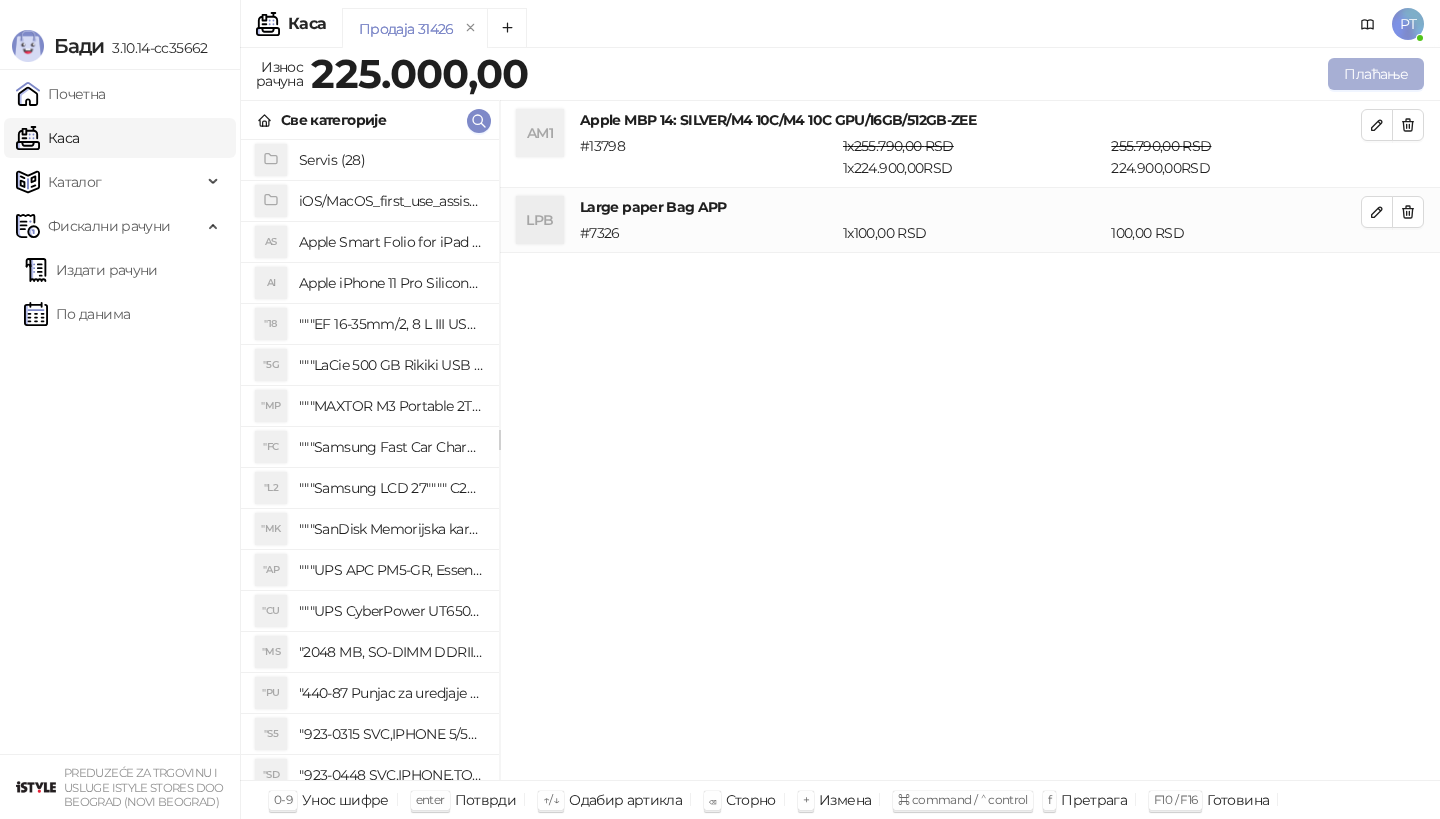 click on "Плаћање" at bounding box center (1376, 74) 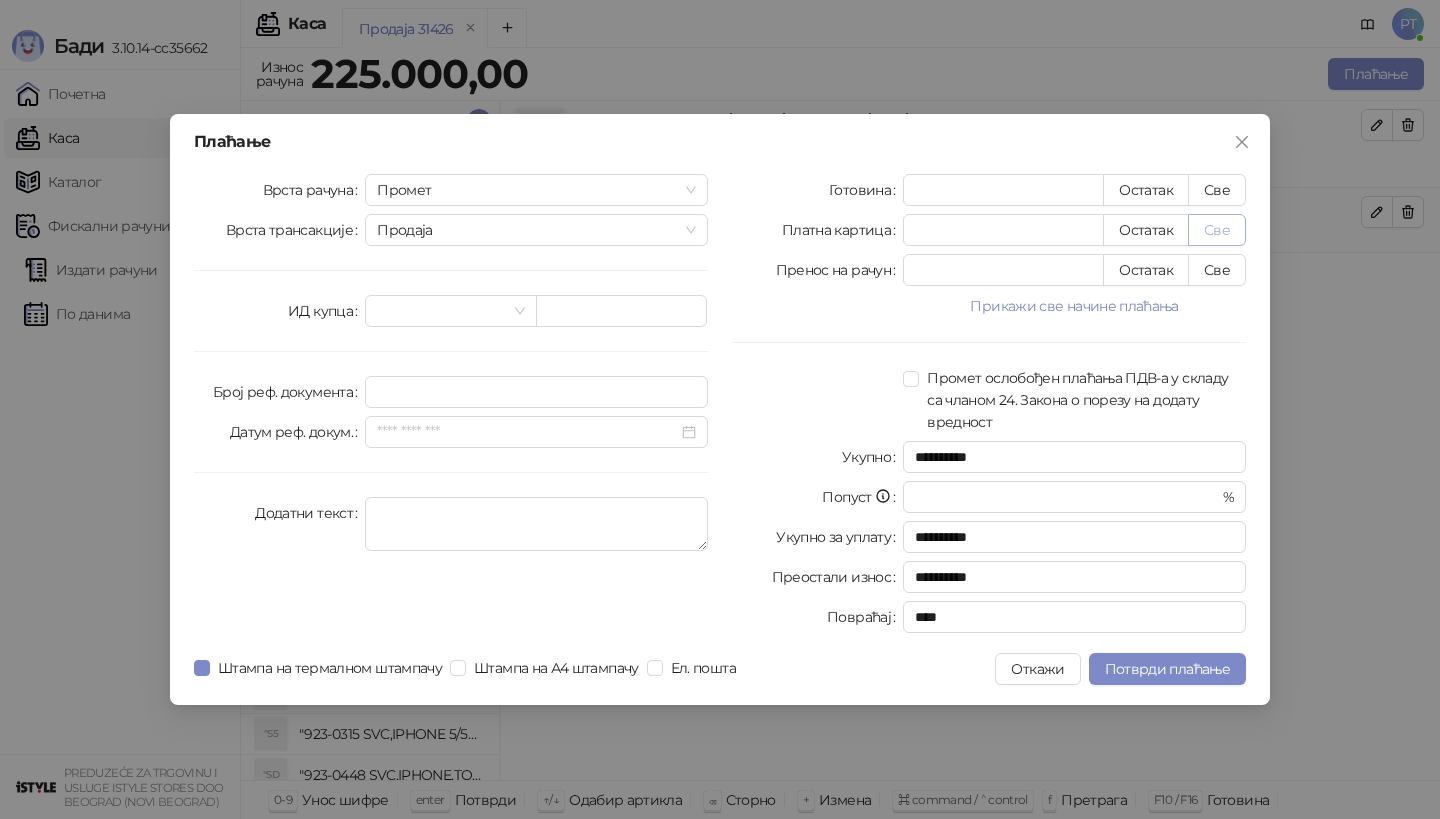 click on "Све" at bounding box center [1217, 230] 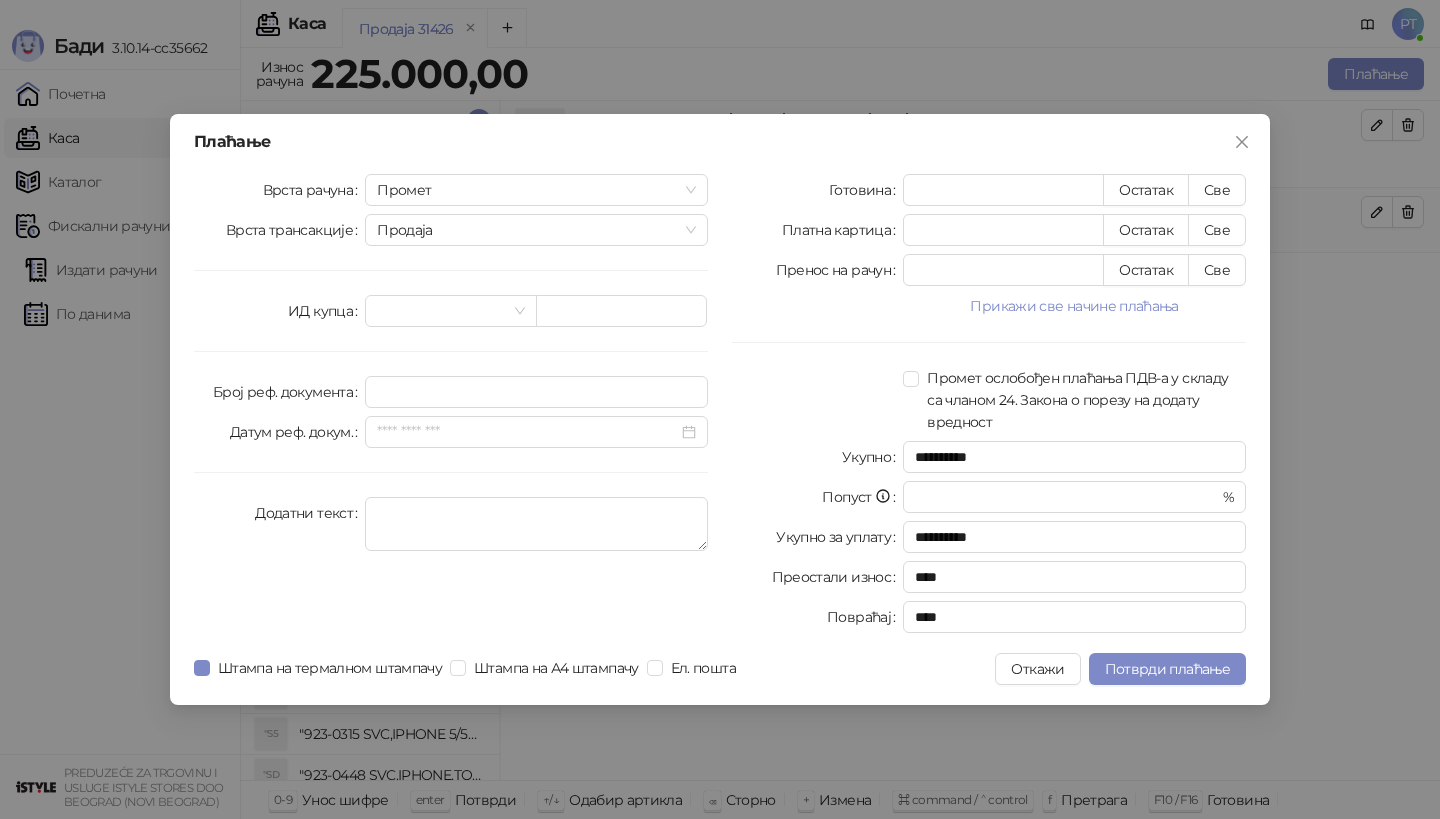 click on "**********" at bounding box center (720, 409) 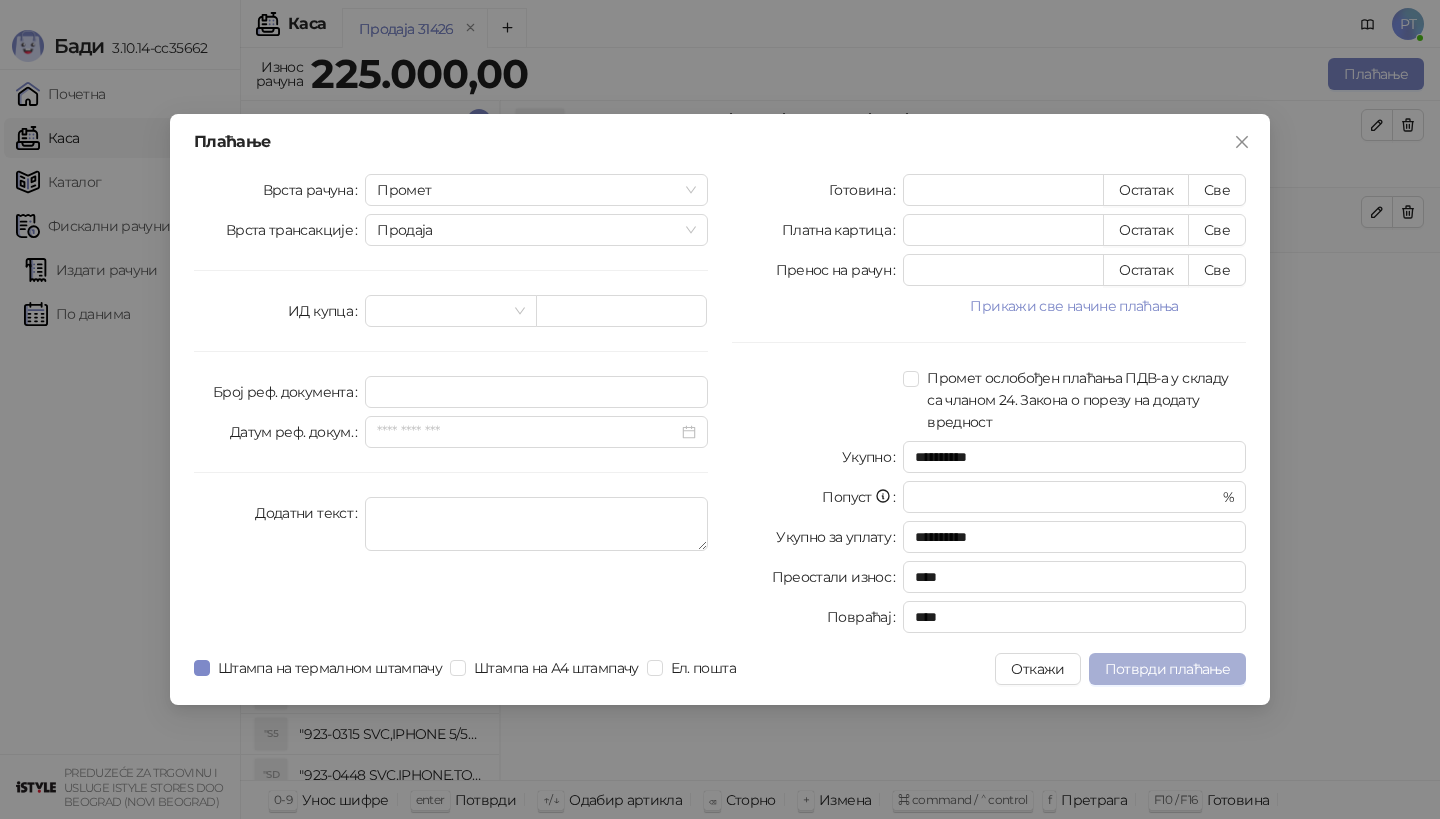 click on "Потврди плаћање" at bounding box center [1167, 669] 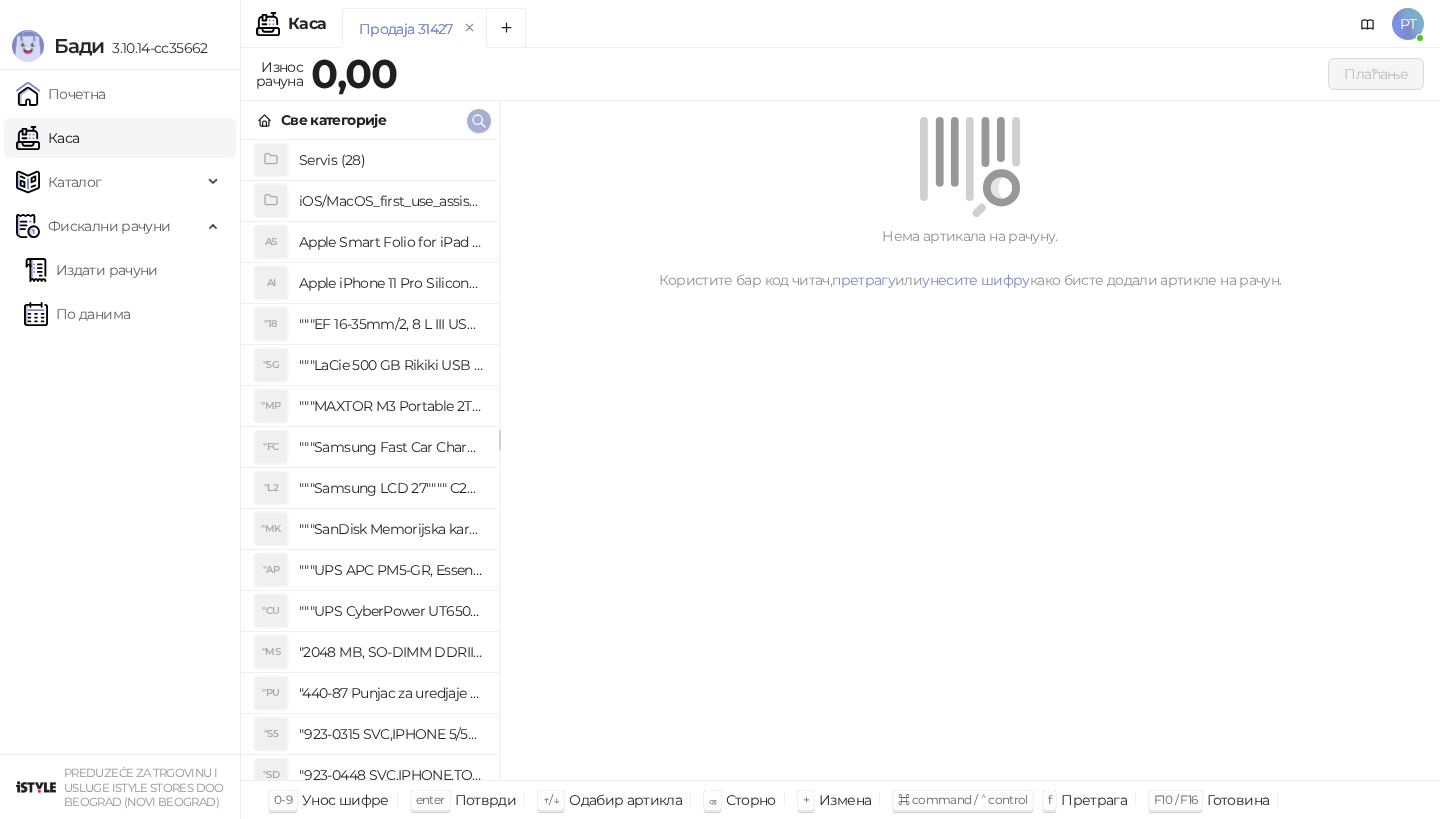 click at bounding box center (479, 121) 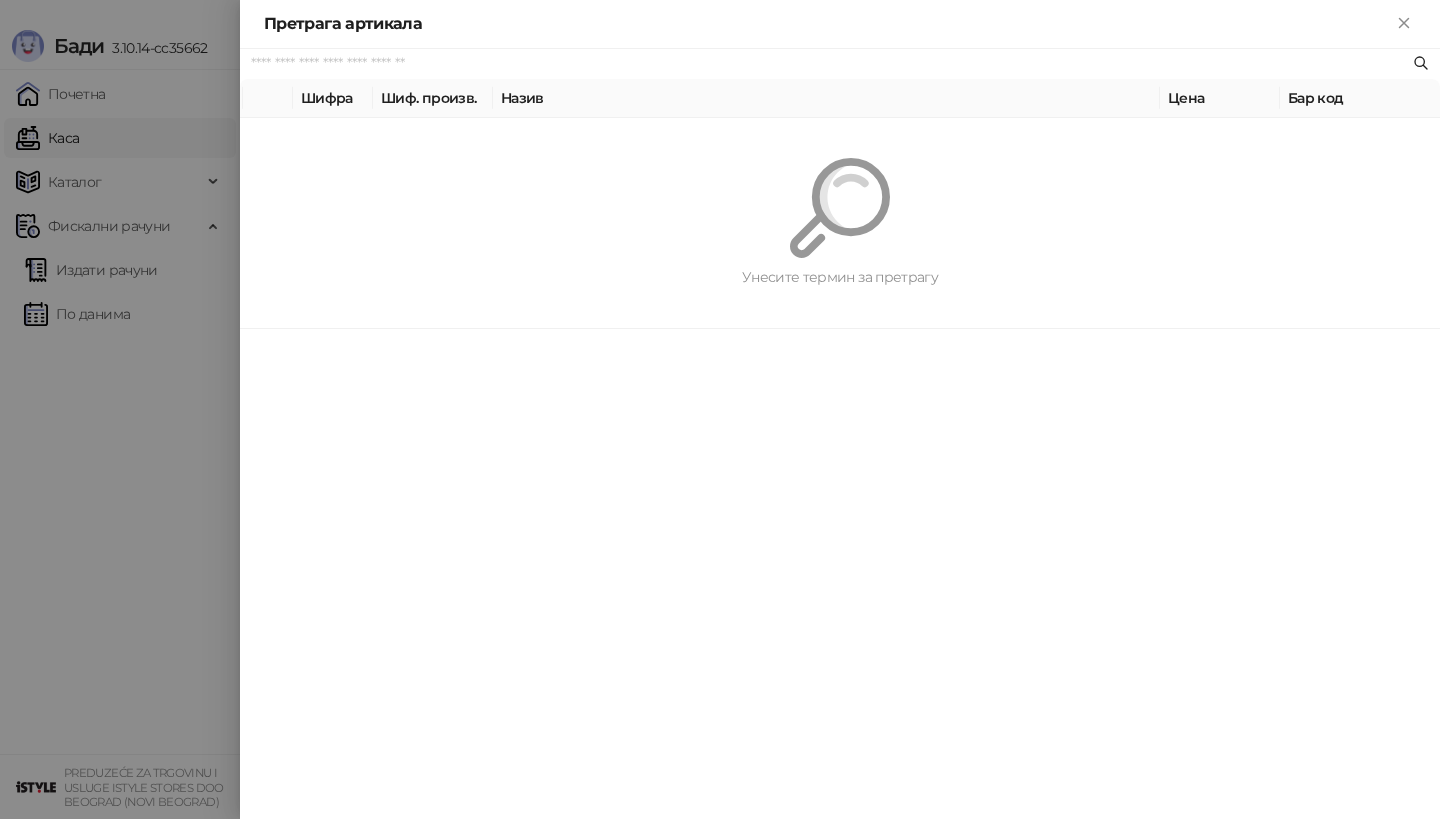 paste on "*********" 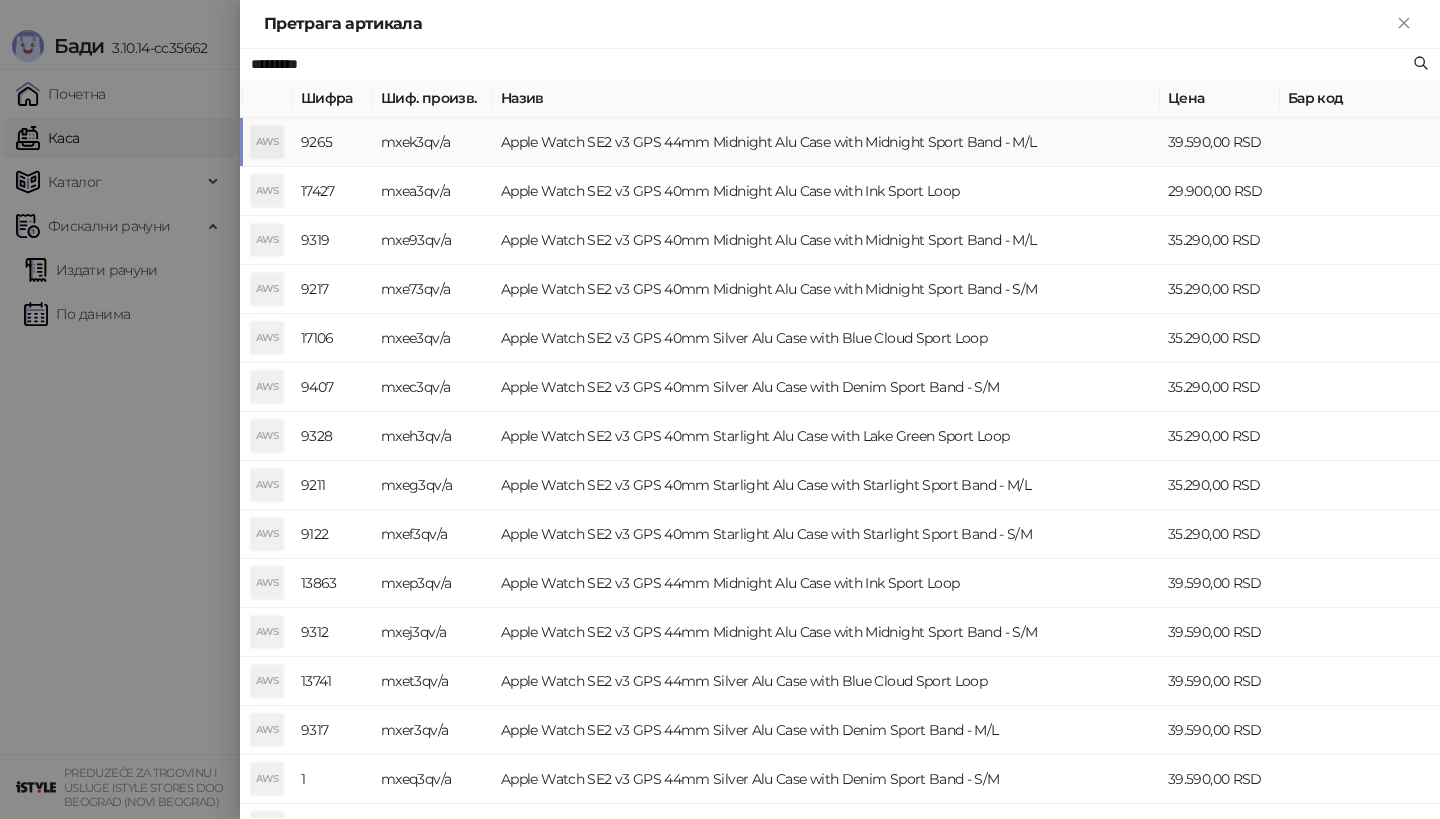 click on "AWS" at bounding box center [267, 142] 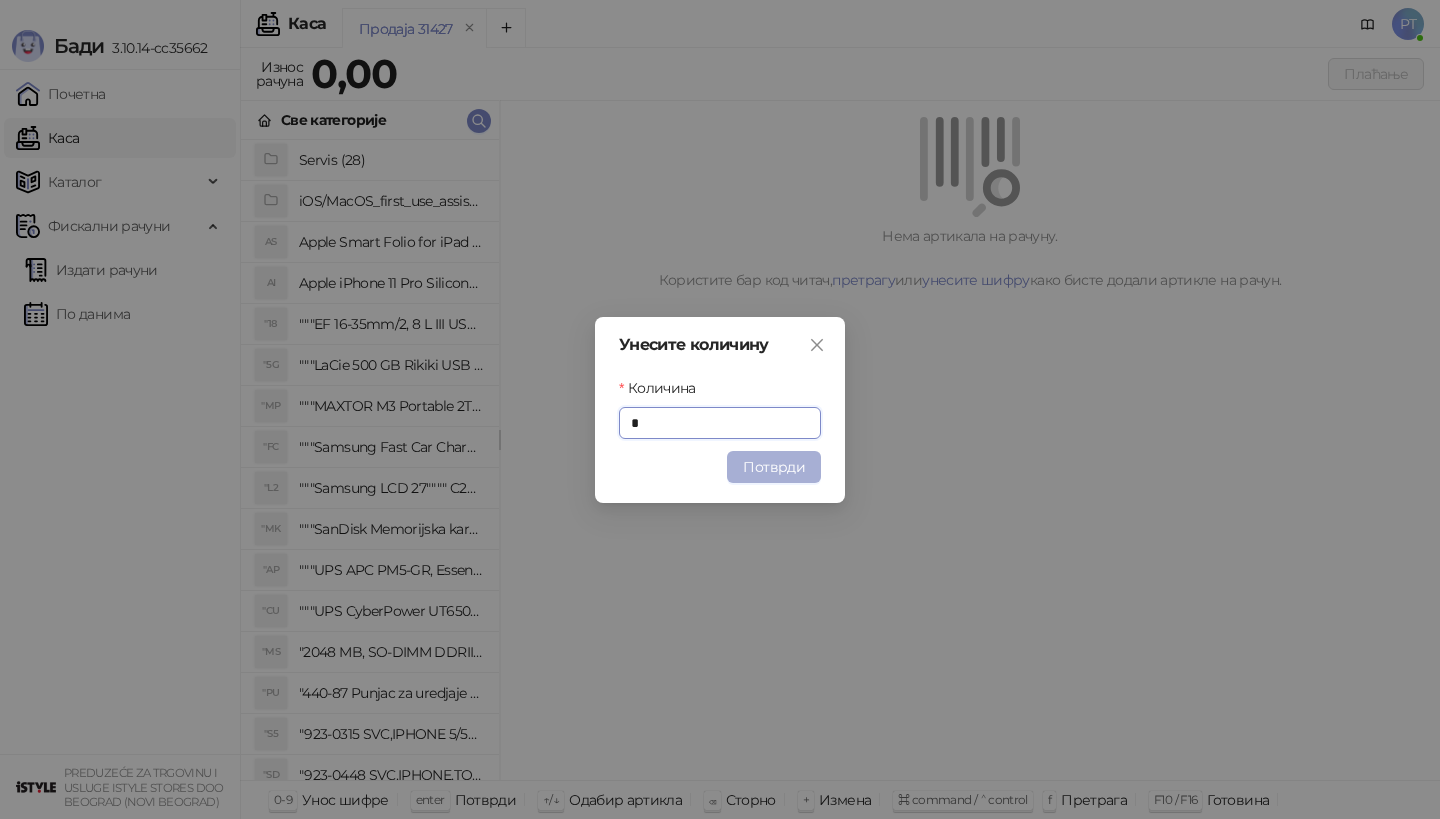 click on "Потврди" at bounding box center [774, 467] 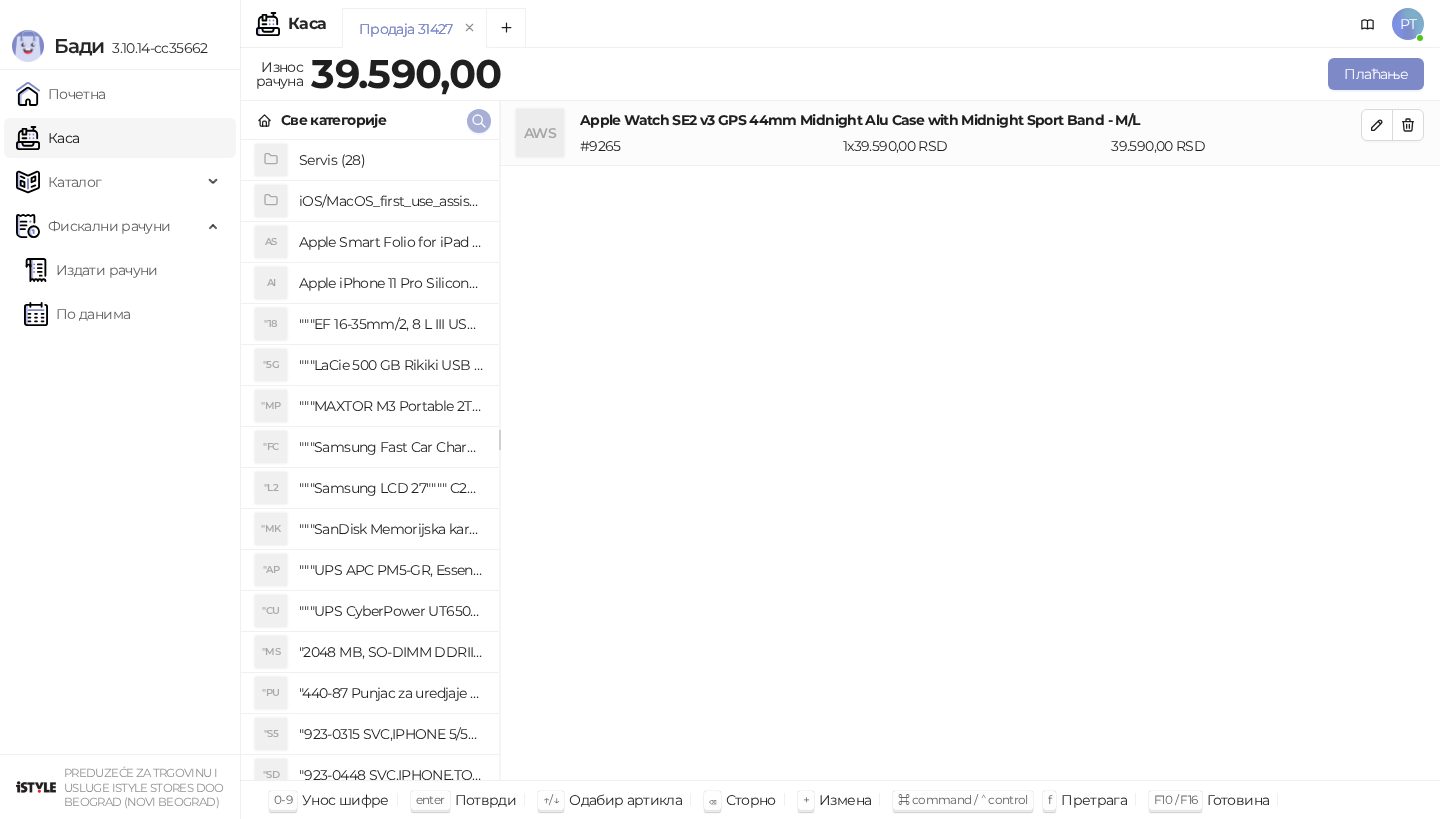 click 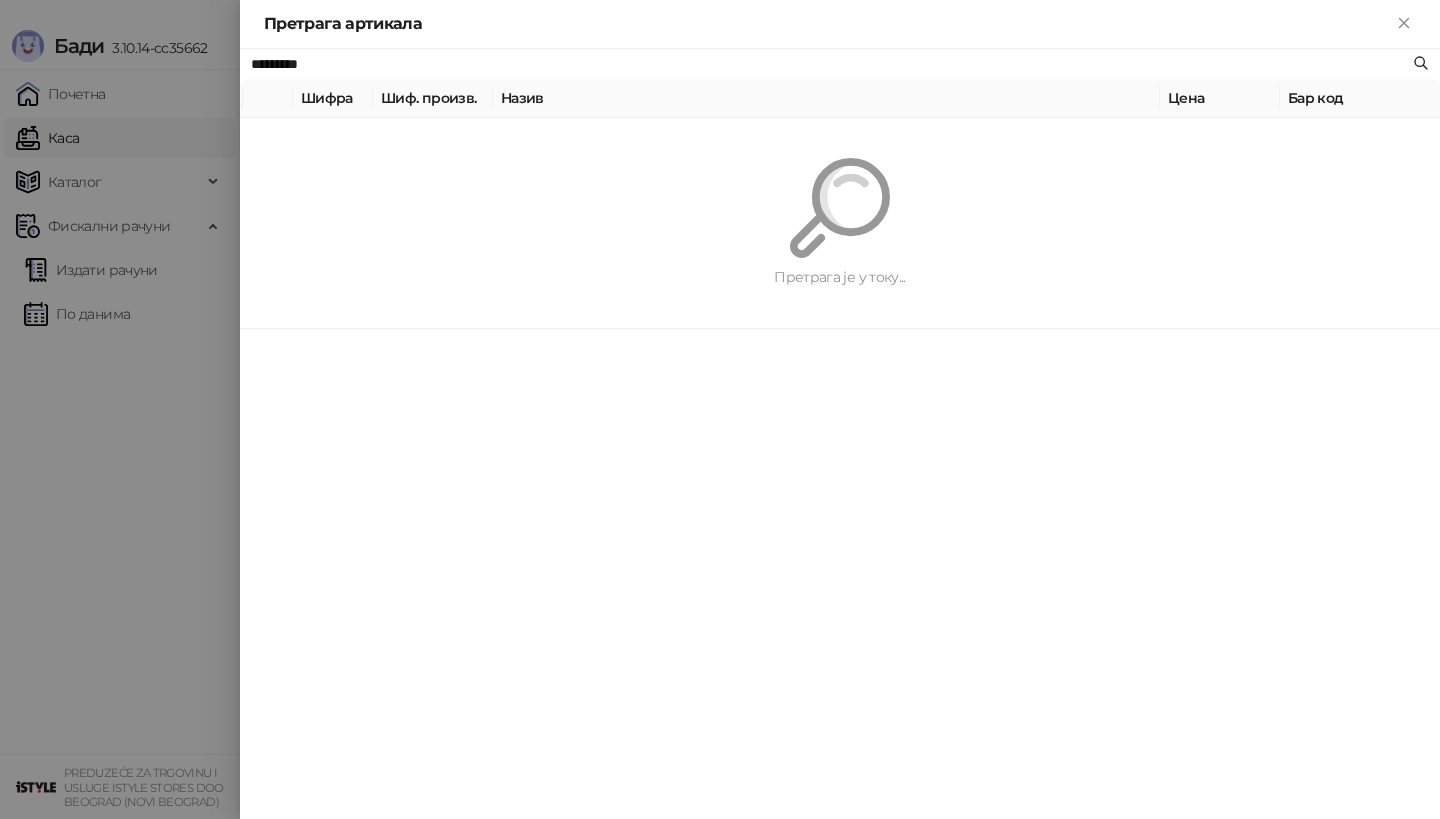 paste on "*******" 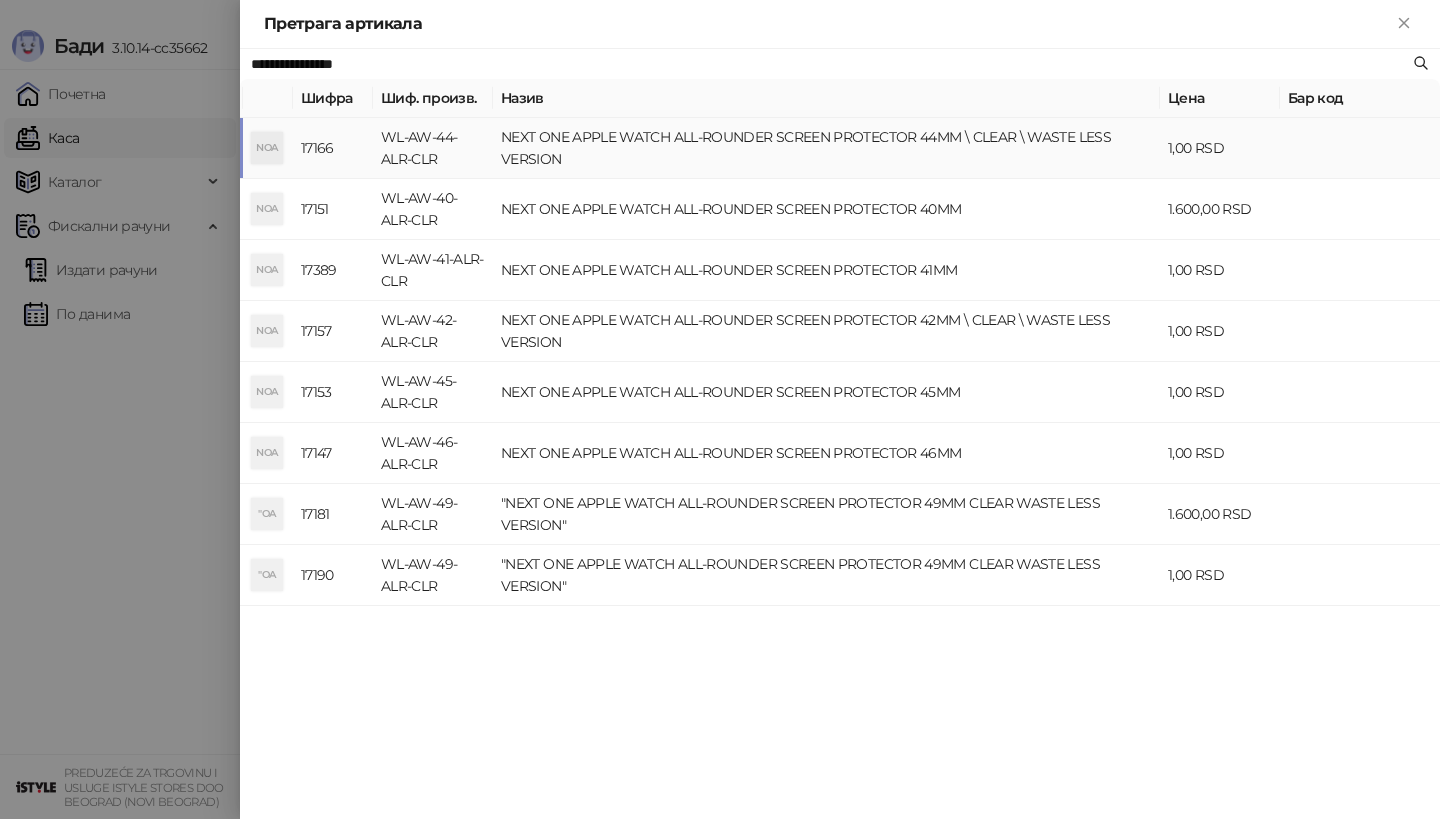 click on "NOA" at bounding box center [267, 148] 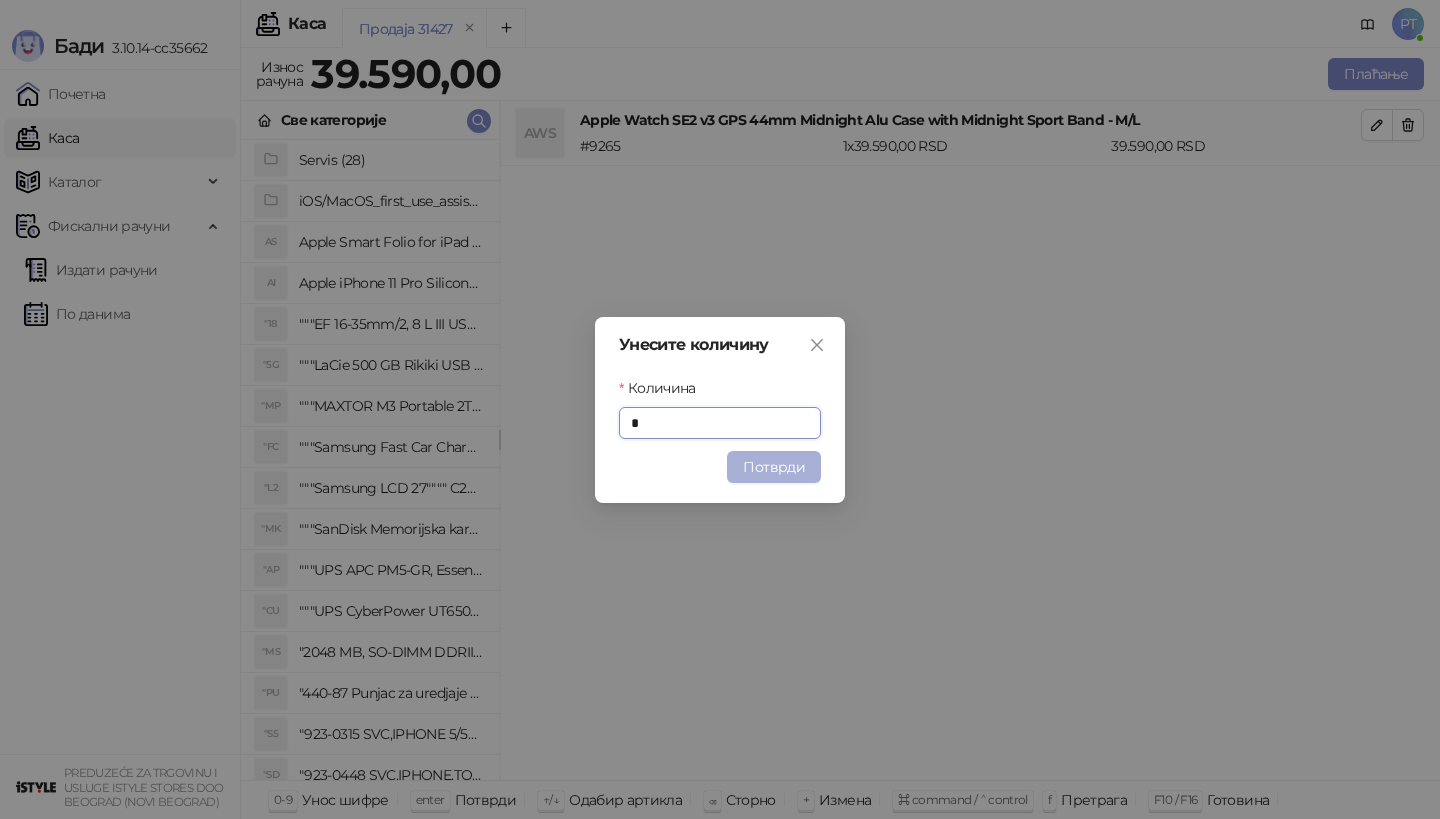 click on "Потврди" at bounding box center [774, 467] 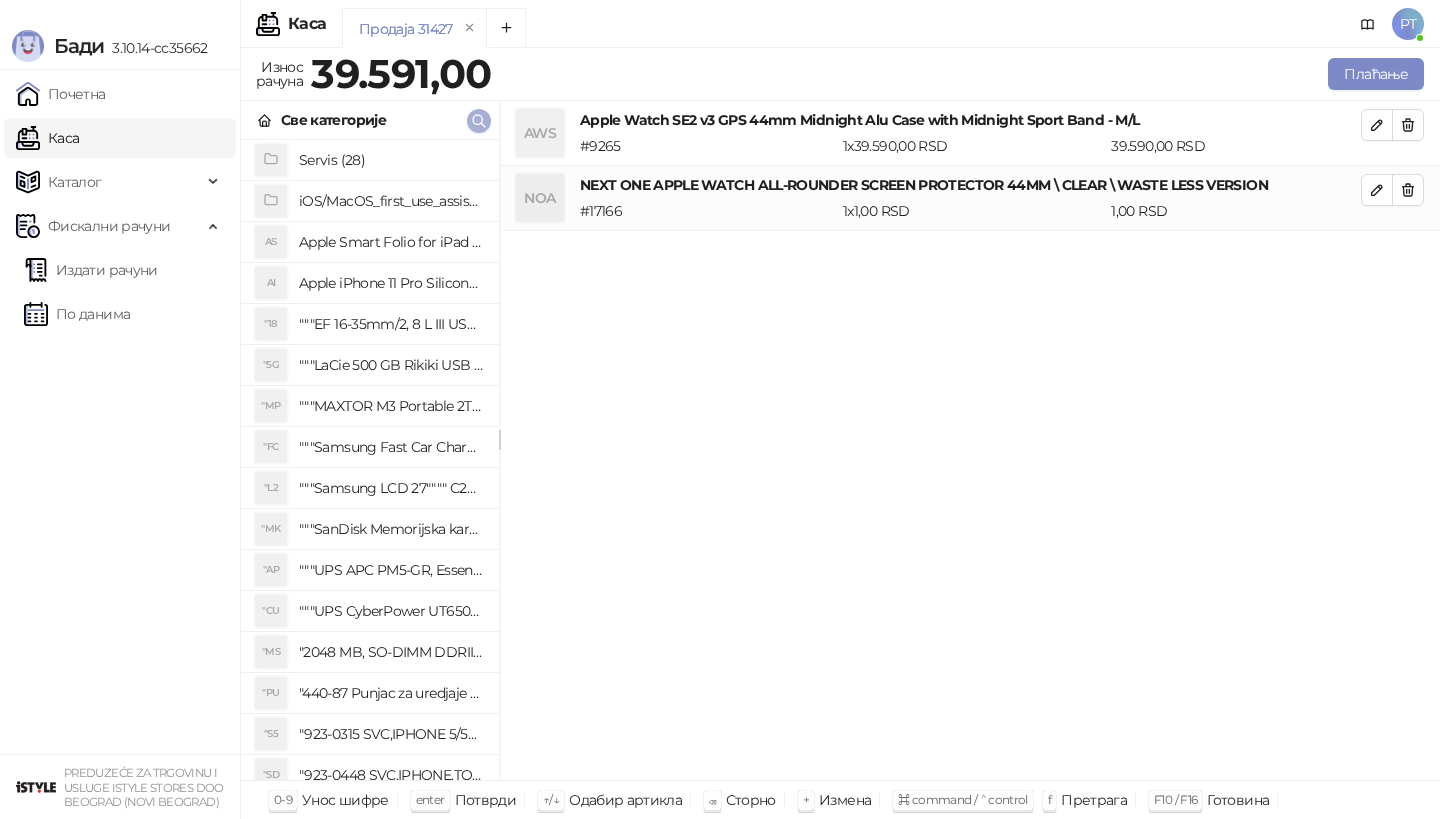 click 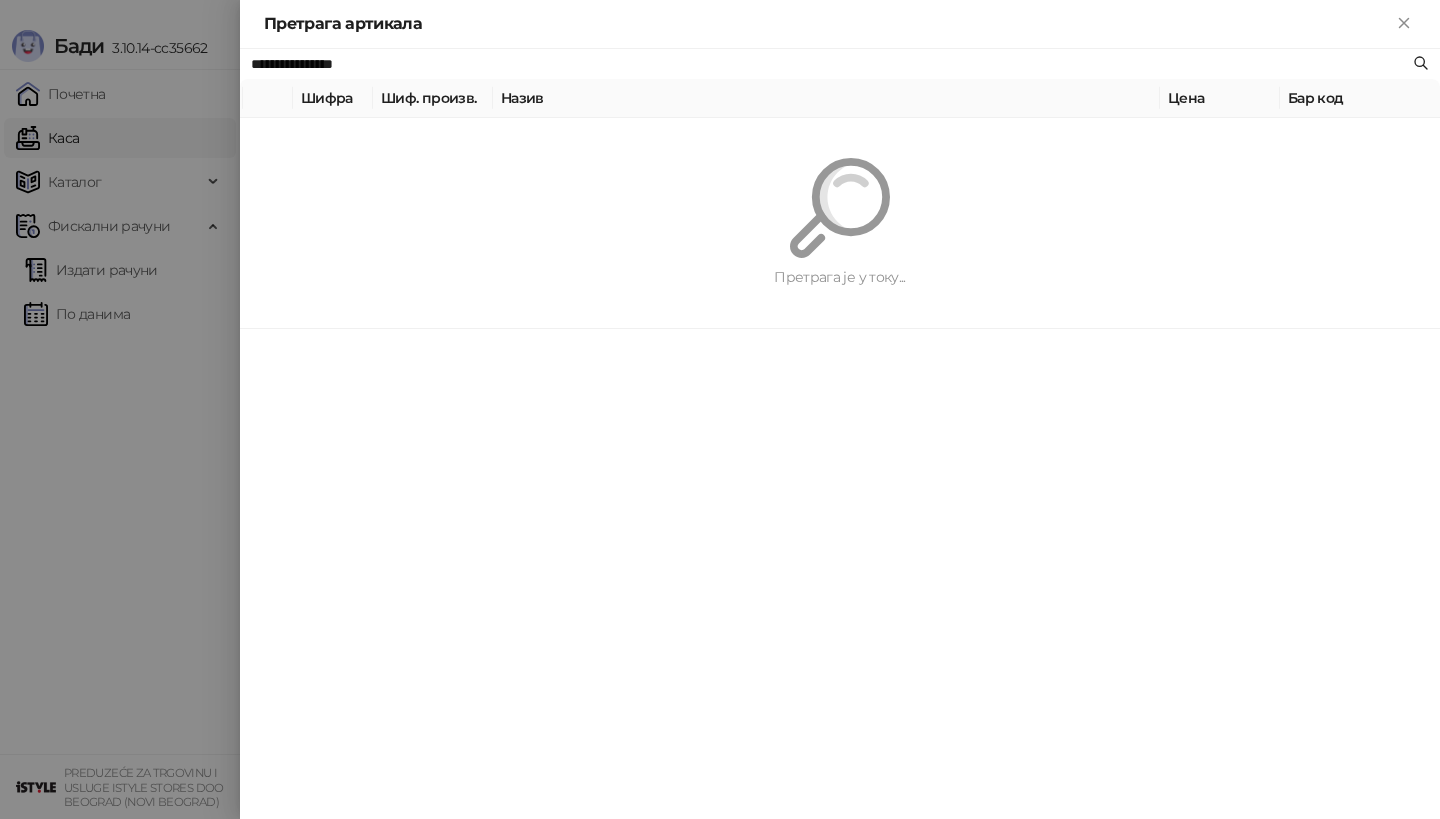 paste on "**********" 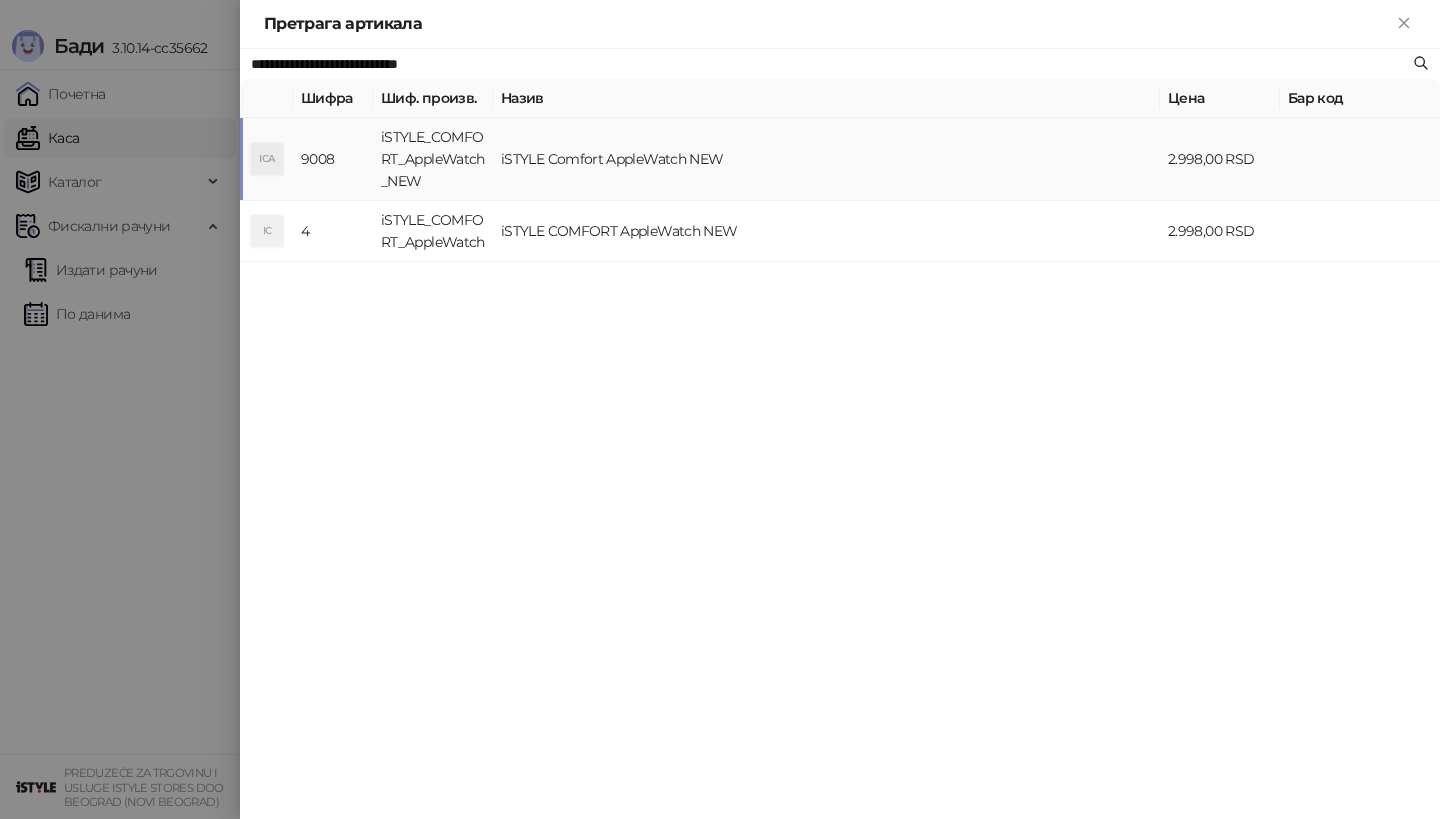 click on "ICA" at bounding box center (268, 159) 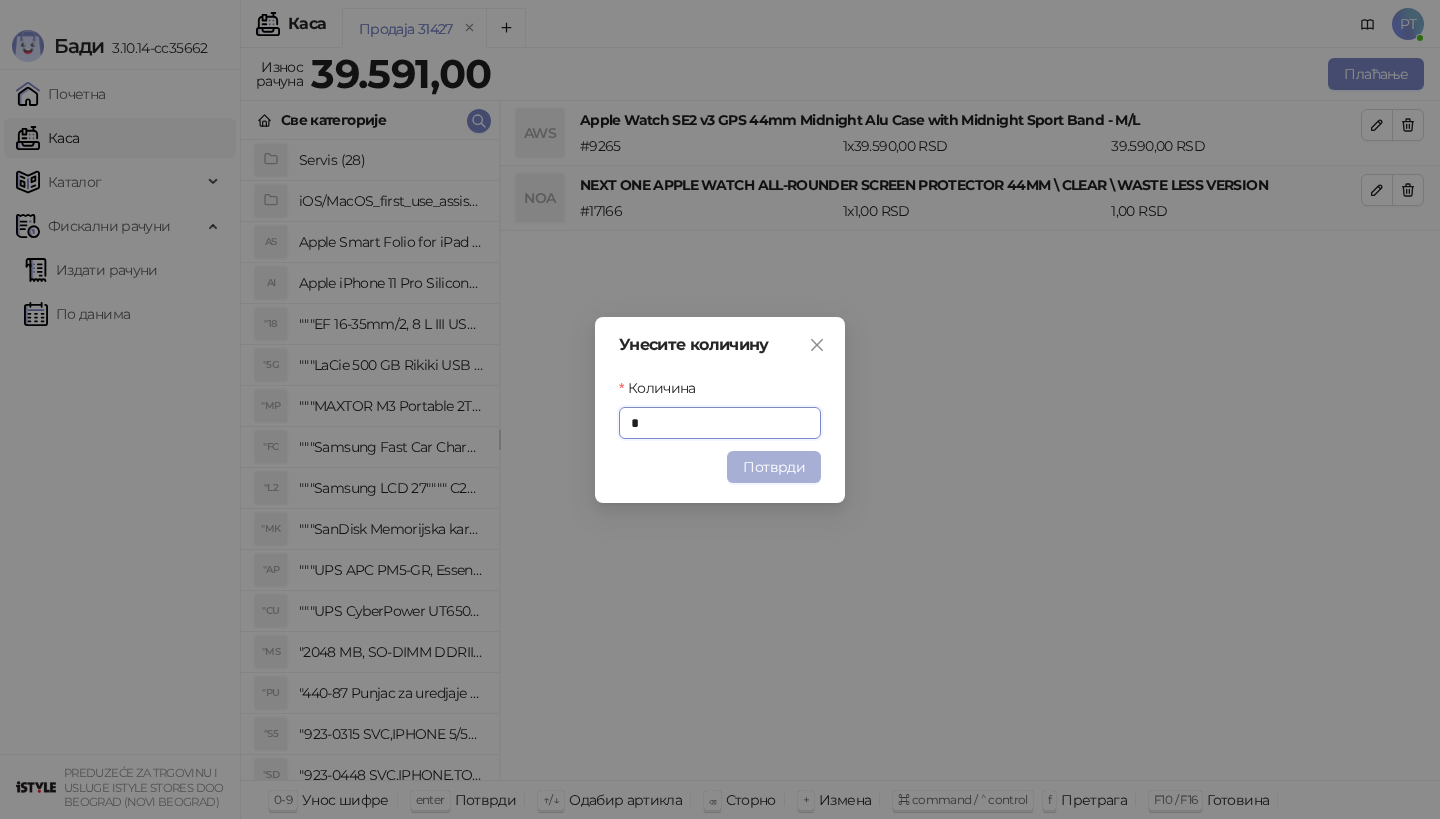 click on "Потврди" at bounding box center [774, 467] 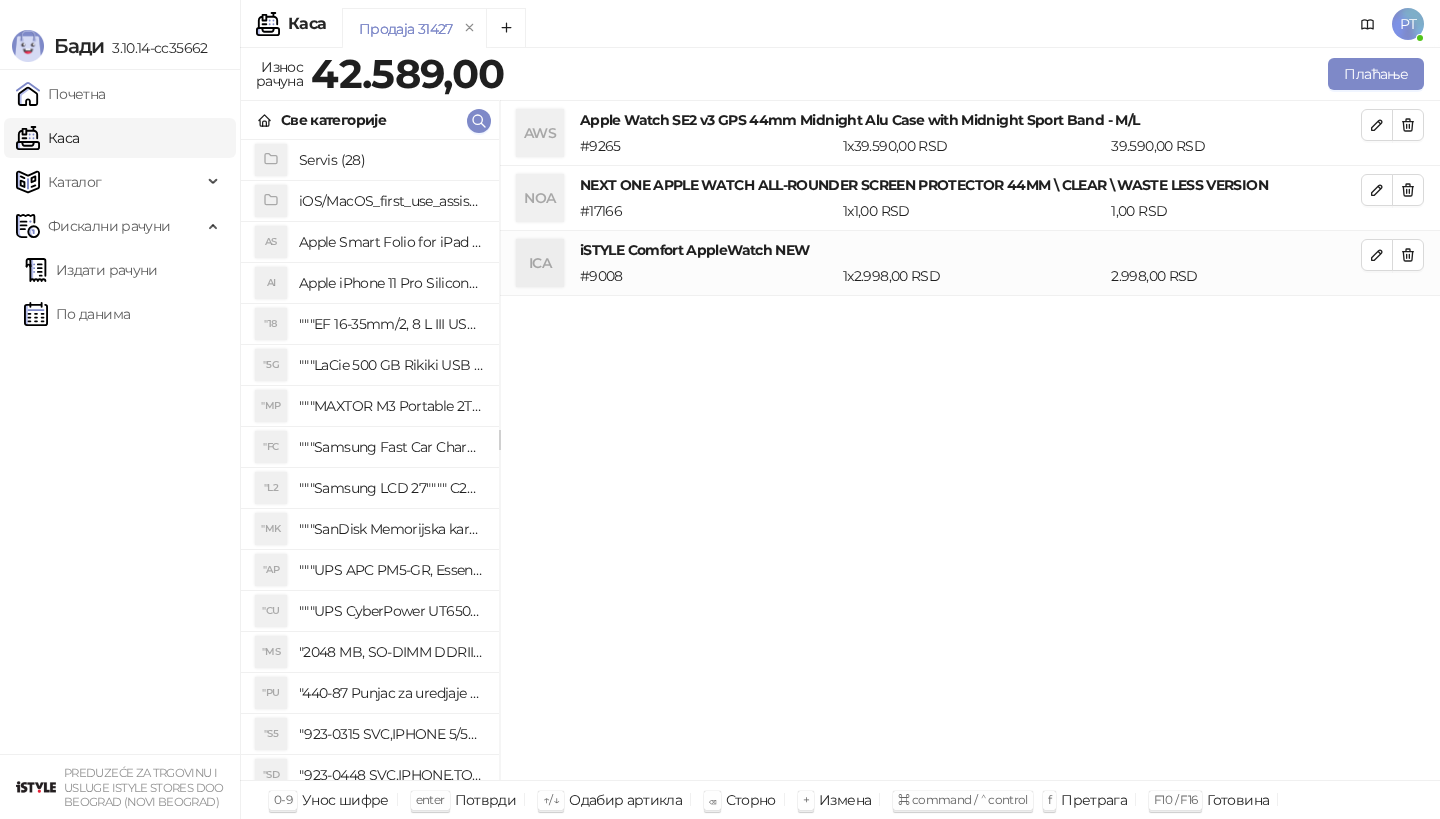 click on "Све категорије" at bounding box center (370, 120) 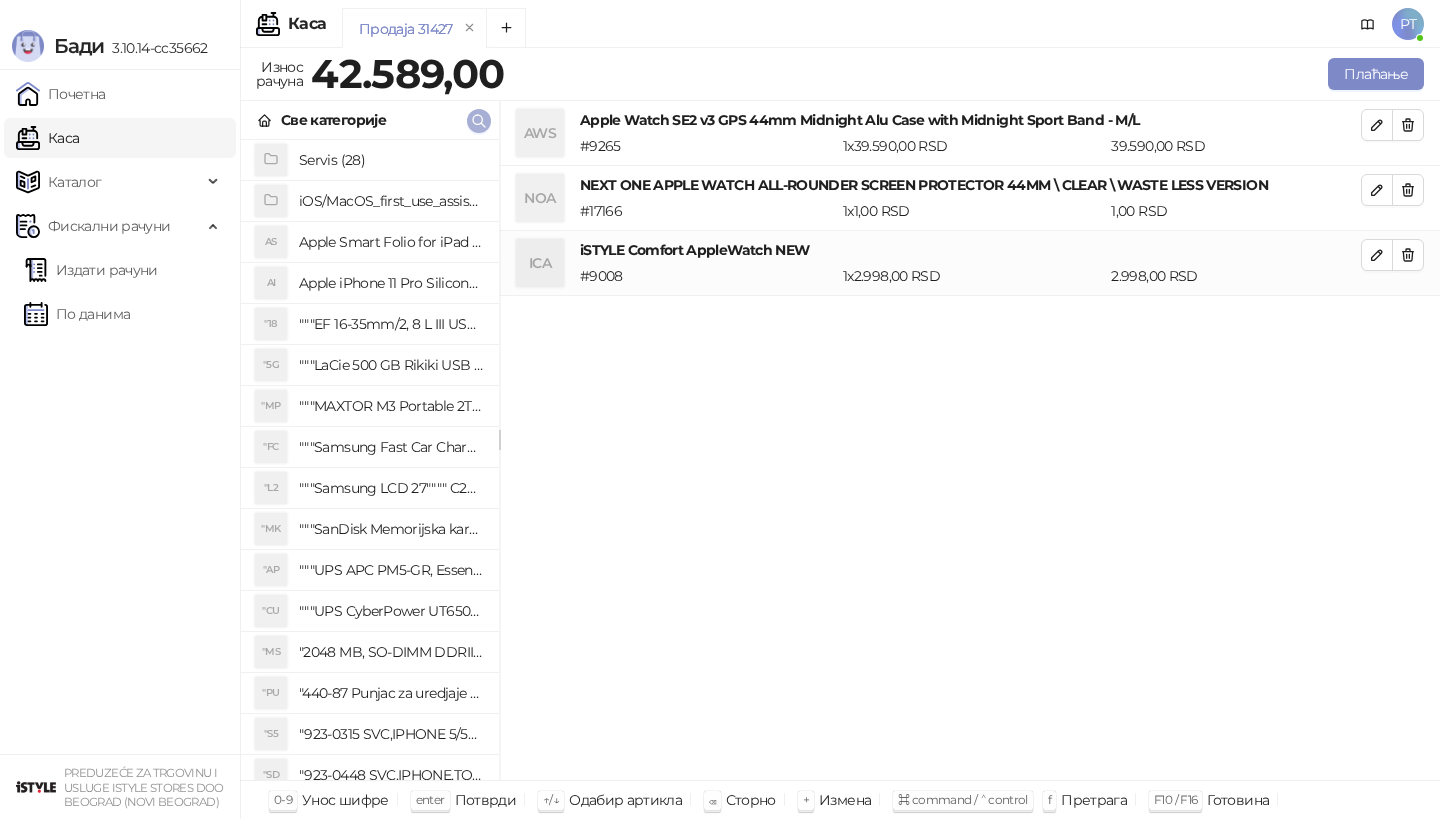 click 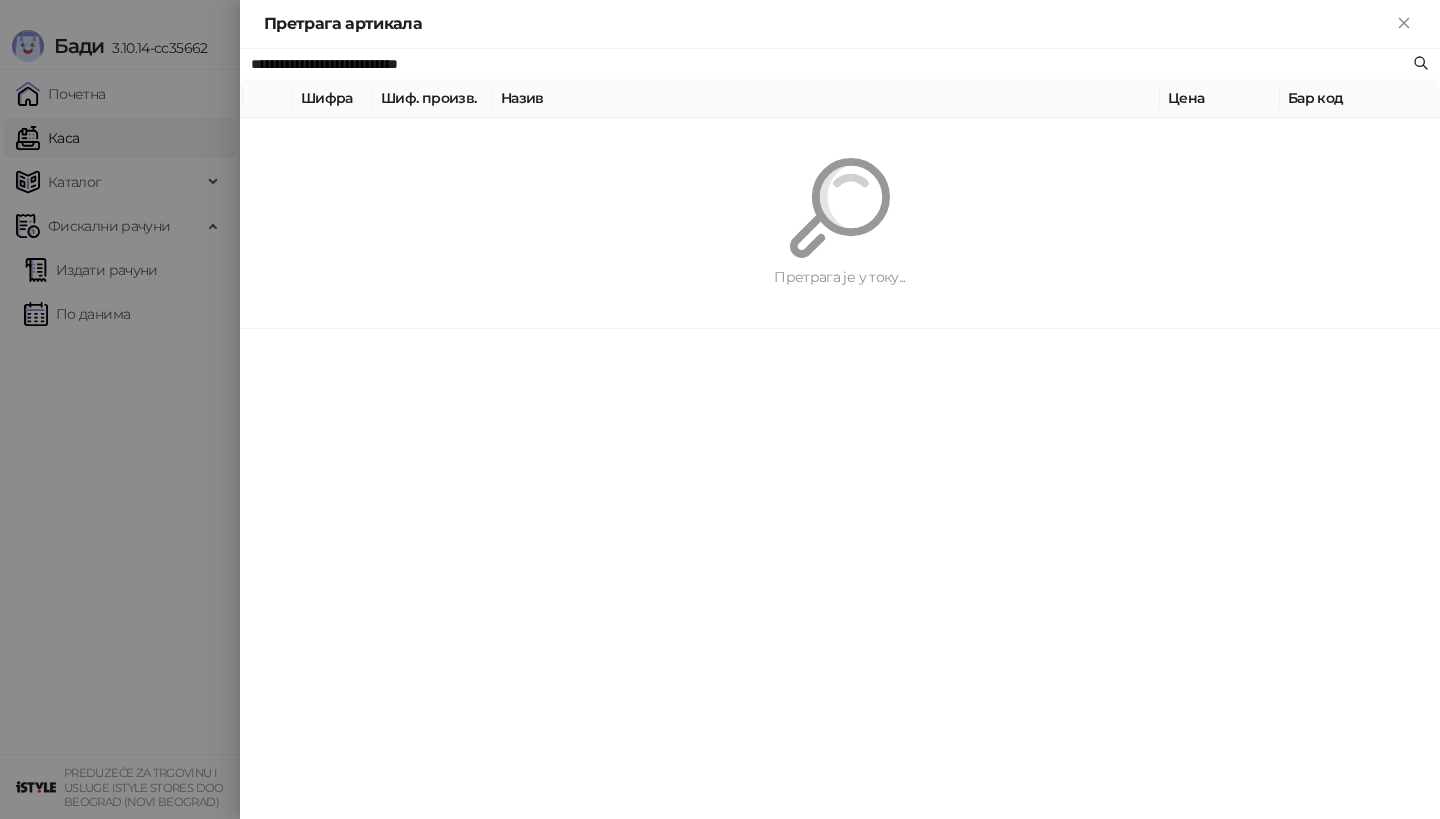 paste 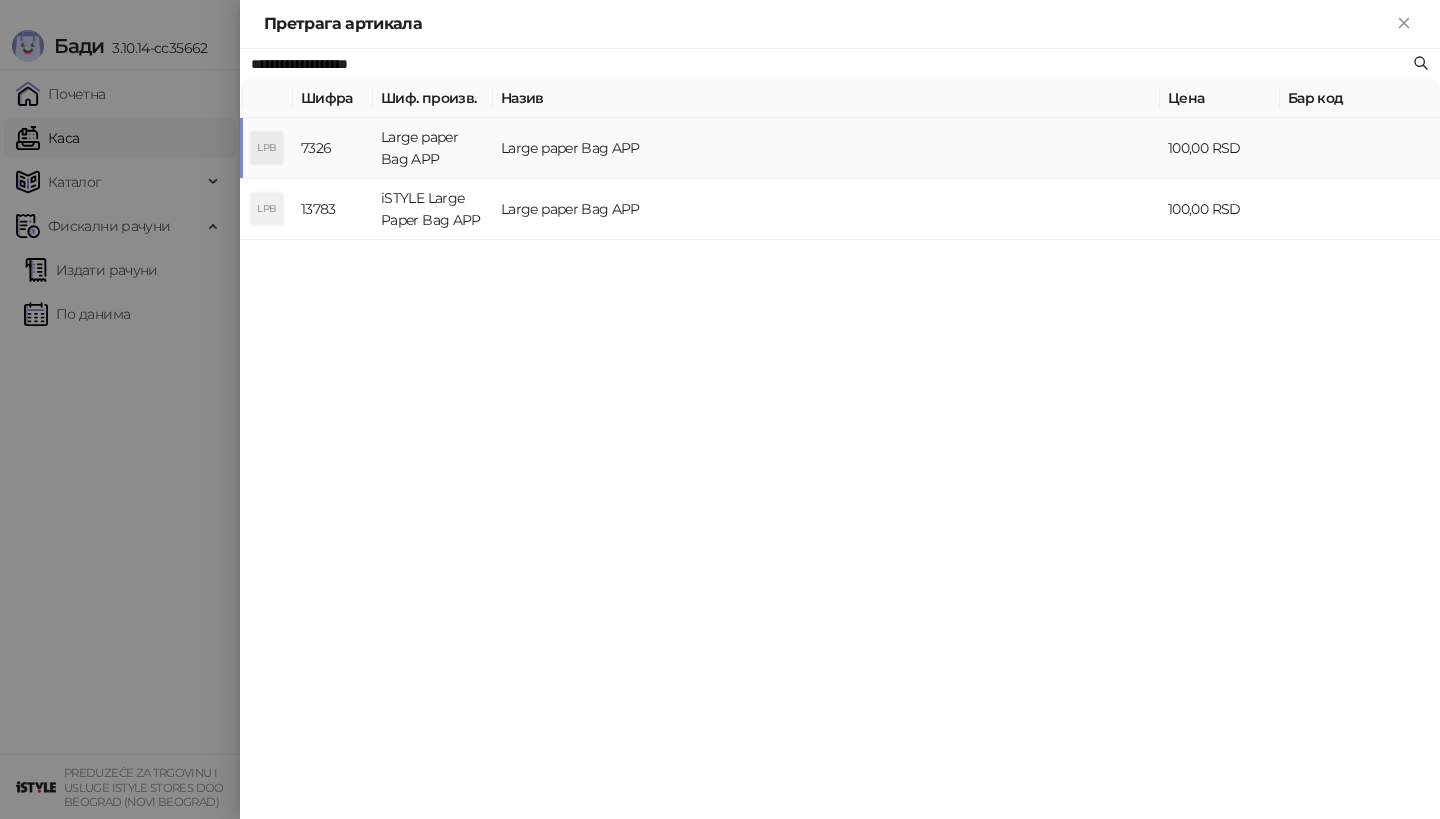 type on "**********" 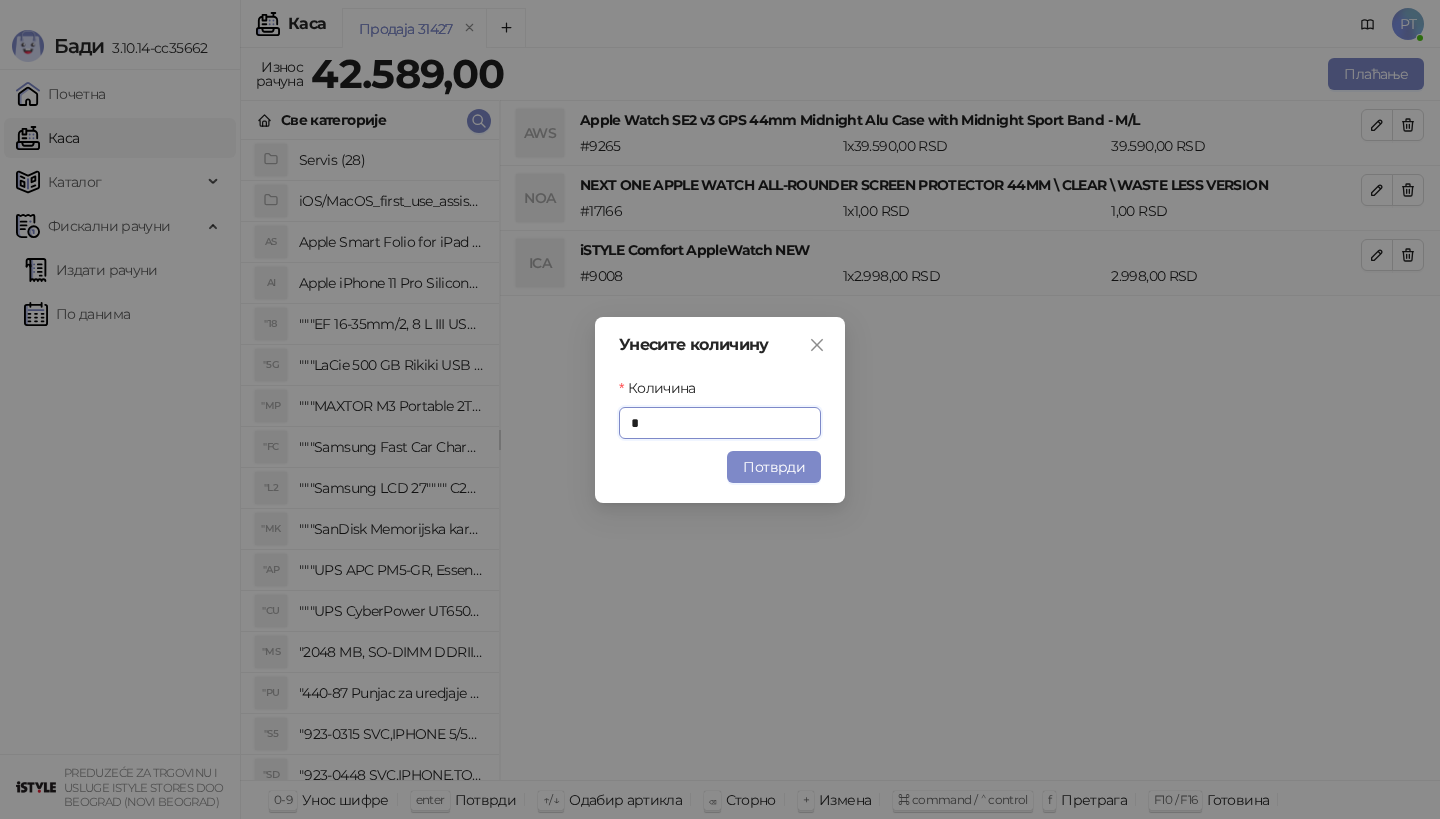 click on "Унесите количину Количина * Потврди" at bounding box center [720, 410] 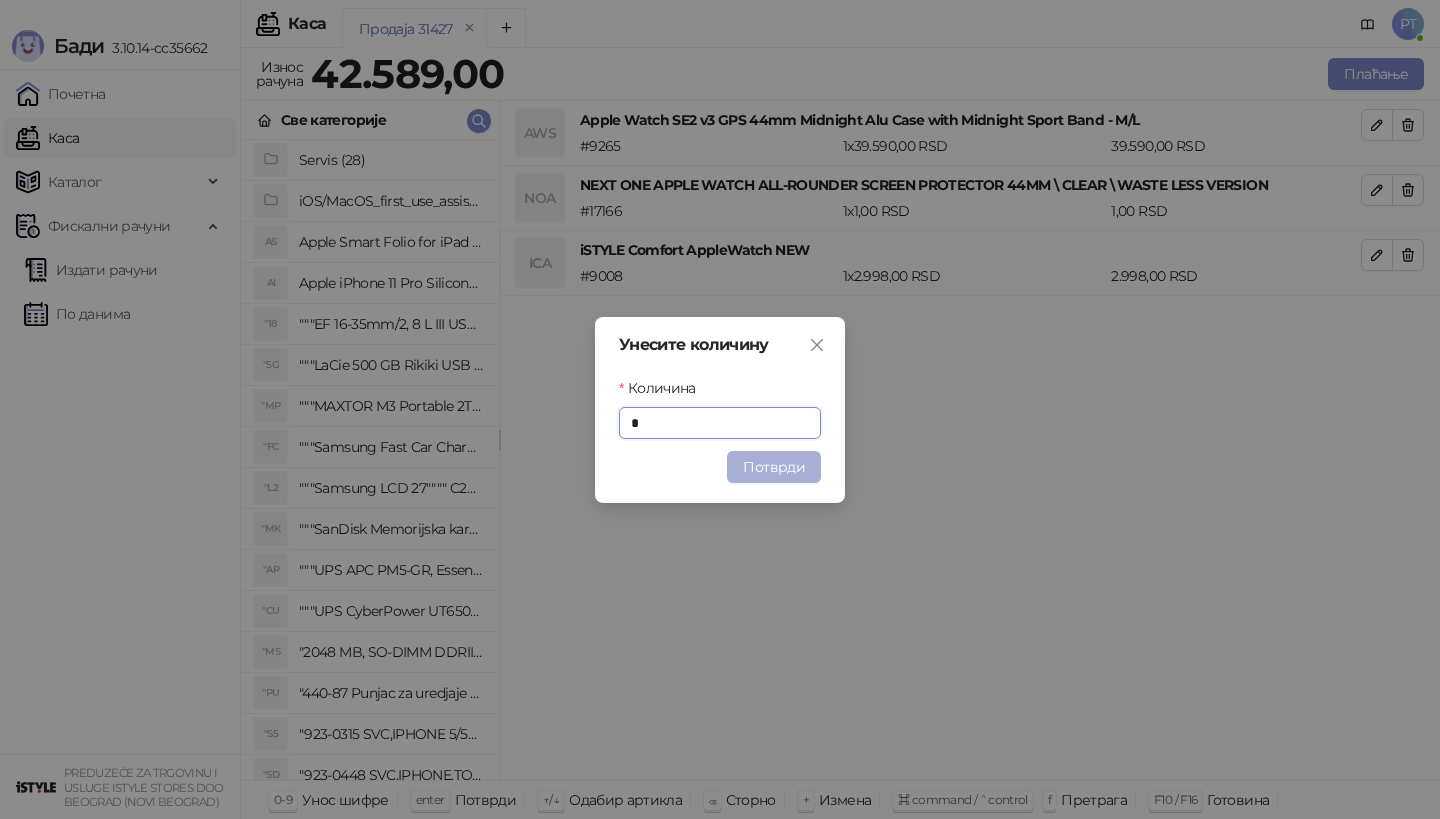 click on "Потврди" at bounding box center [774, 467] 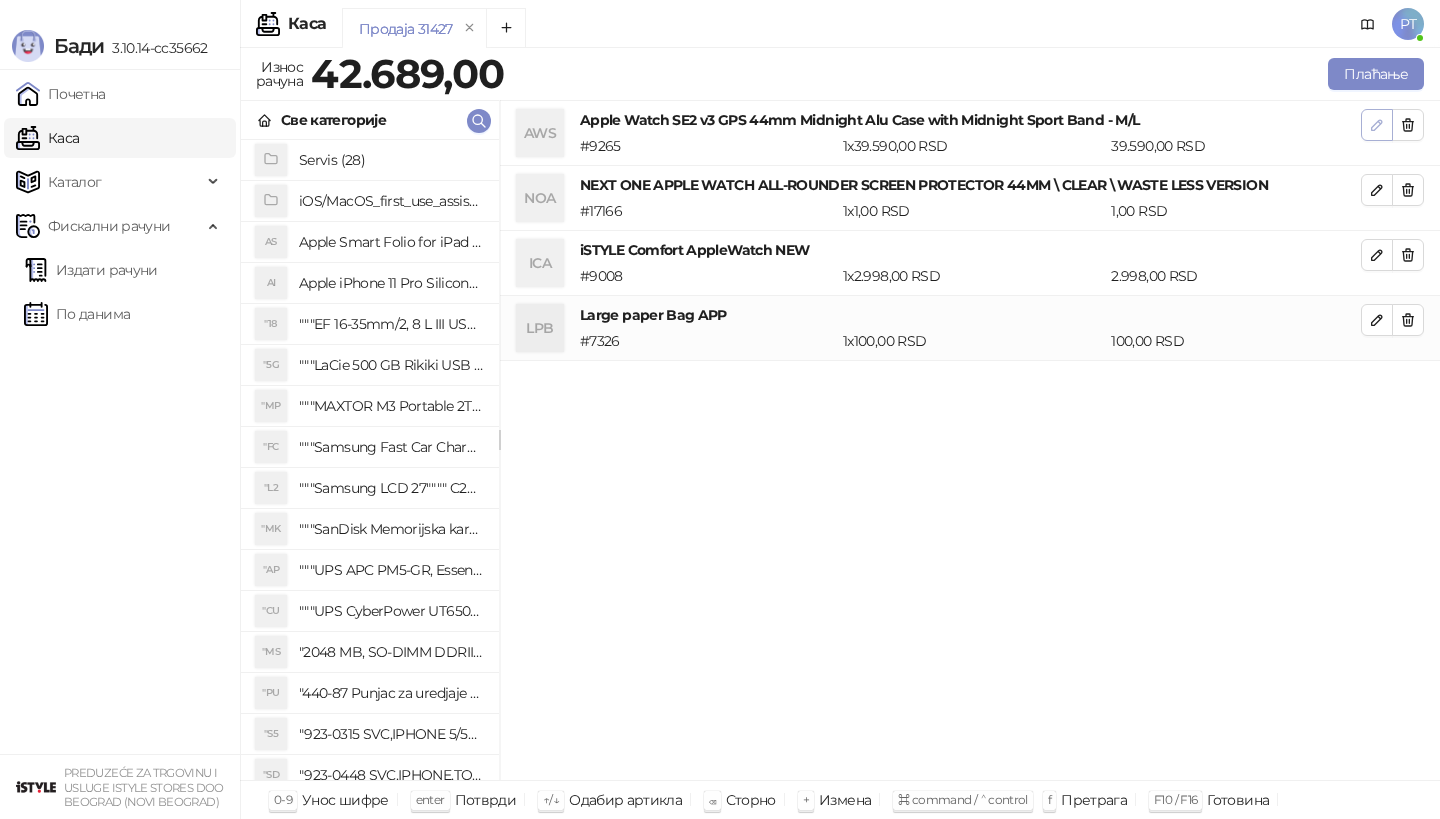 click 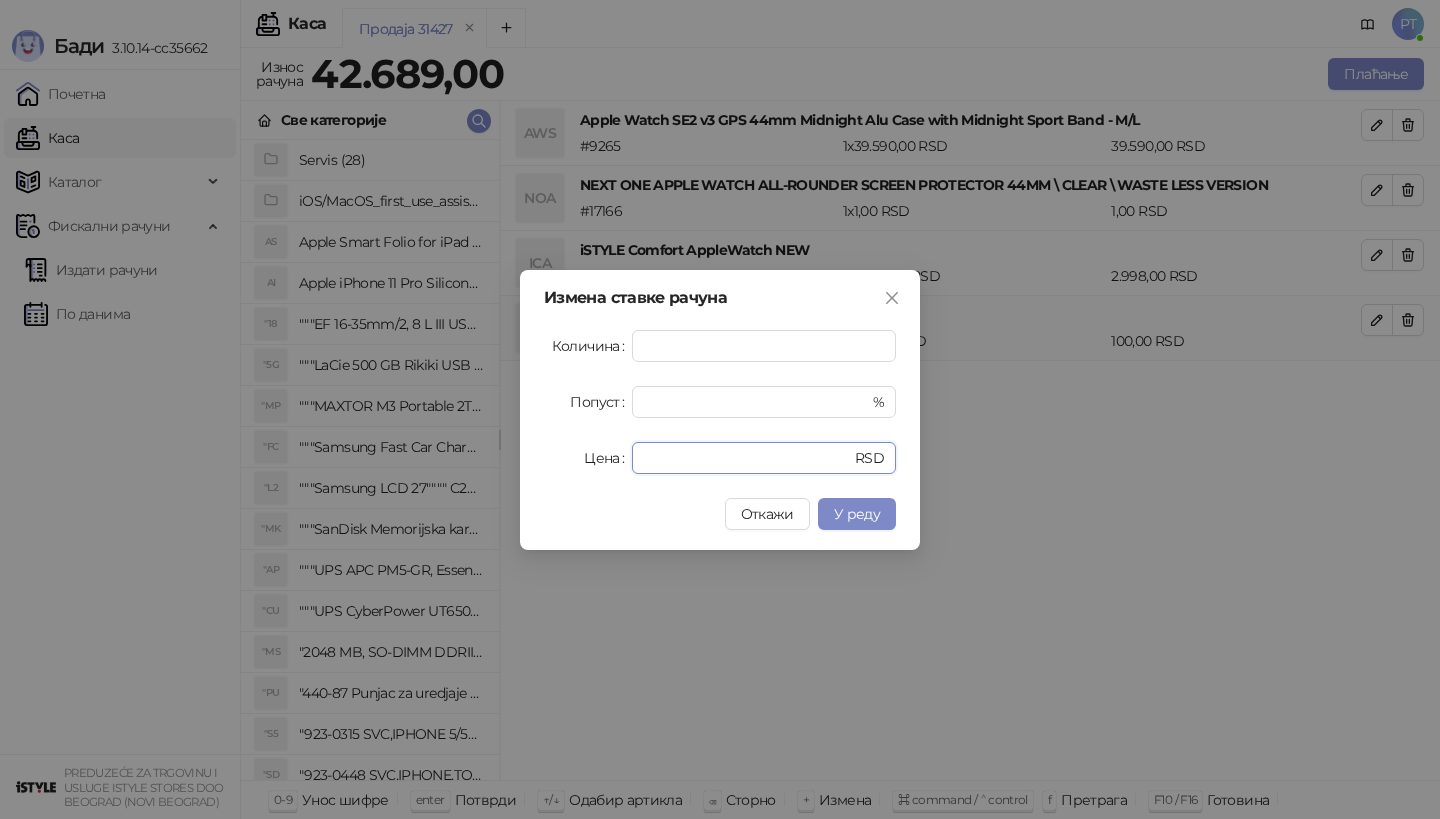 drag, startPoint x: 699, startPoint y: 451, endPoint x: 570, endPoint y: 455, distance: 129.062 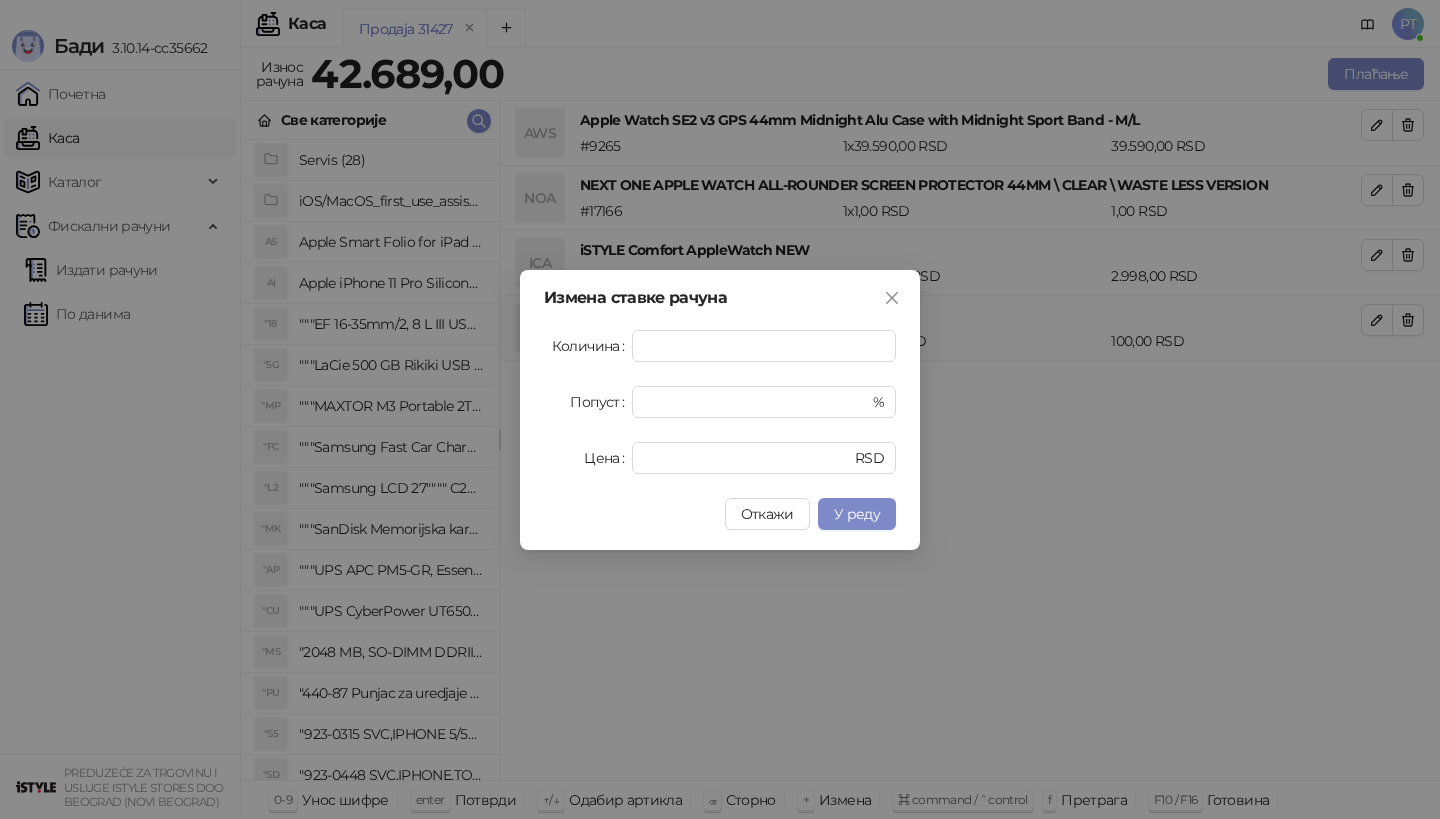 type on "*****" 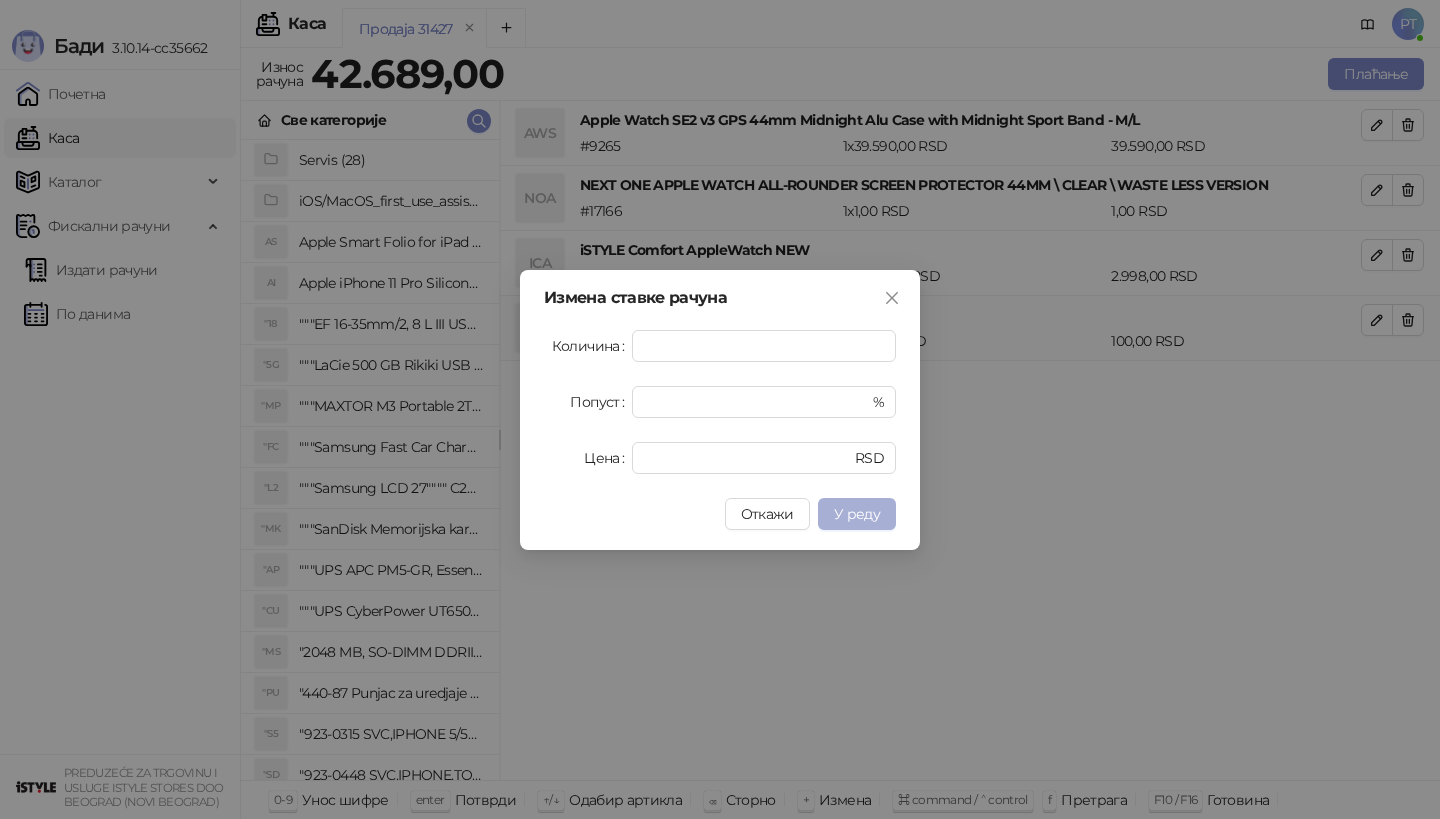 click on "У реду" at bounding box center (857, 514) 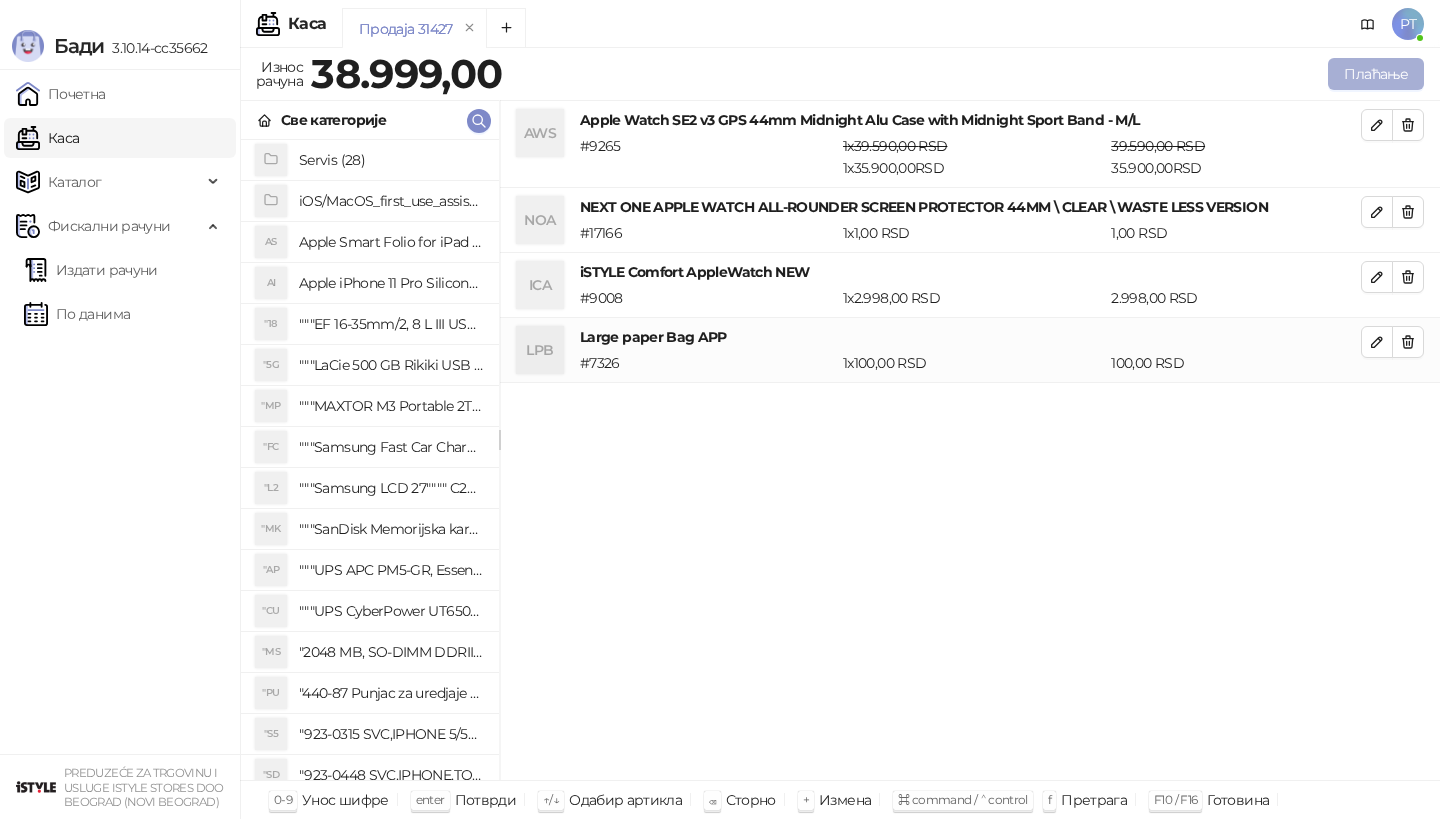click on "Плаћање" at bounding box center [1376, 74] 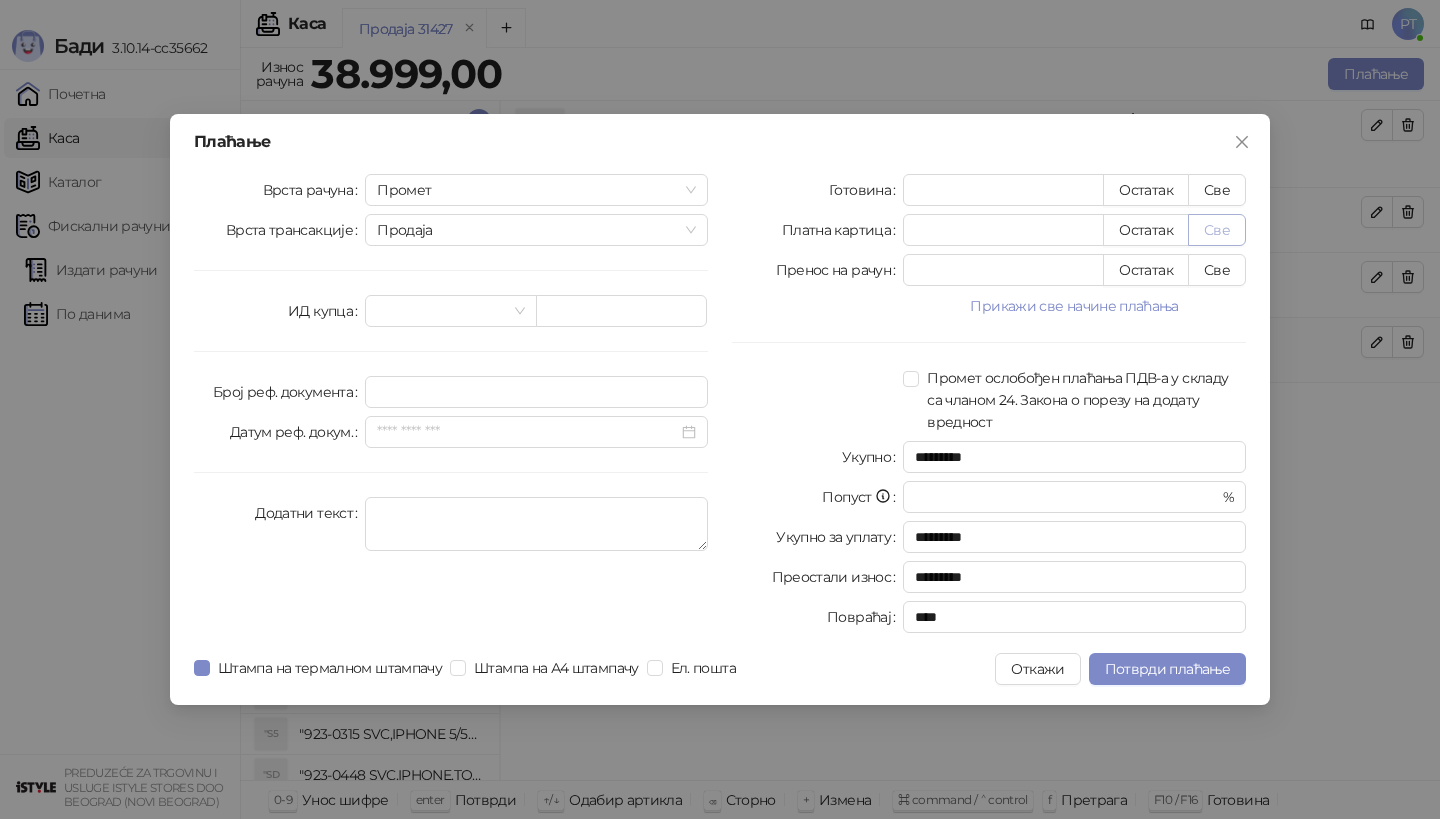 click on "Све" at bounding box center [1217, 230] 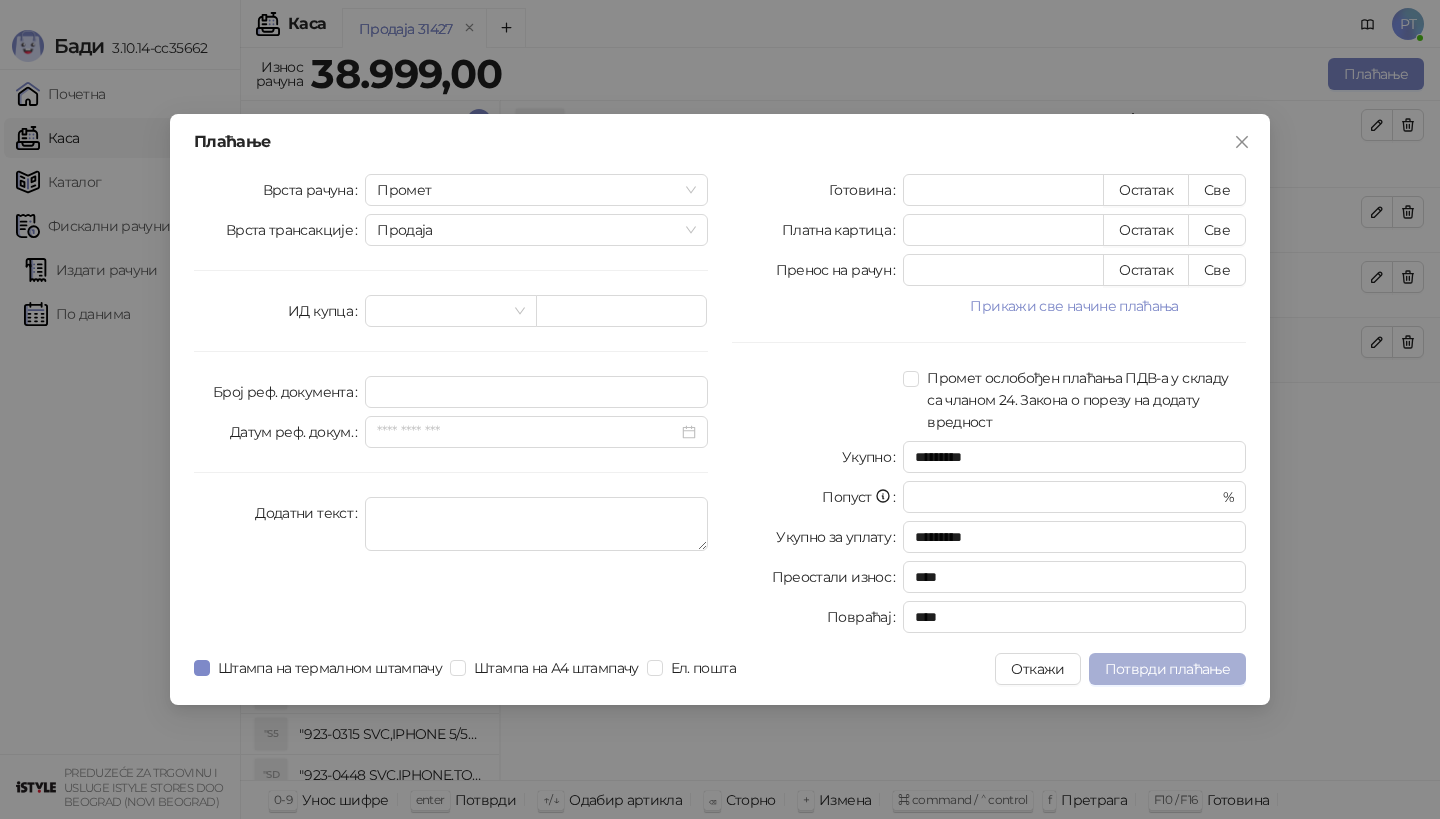 click on "Потврди плаћање" at bounding box center [1167, 669] 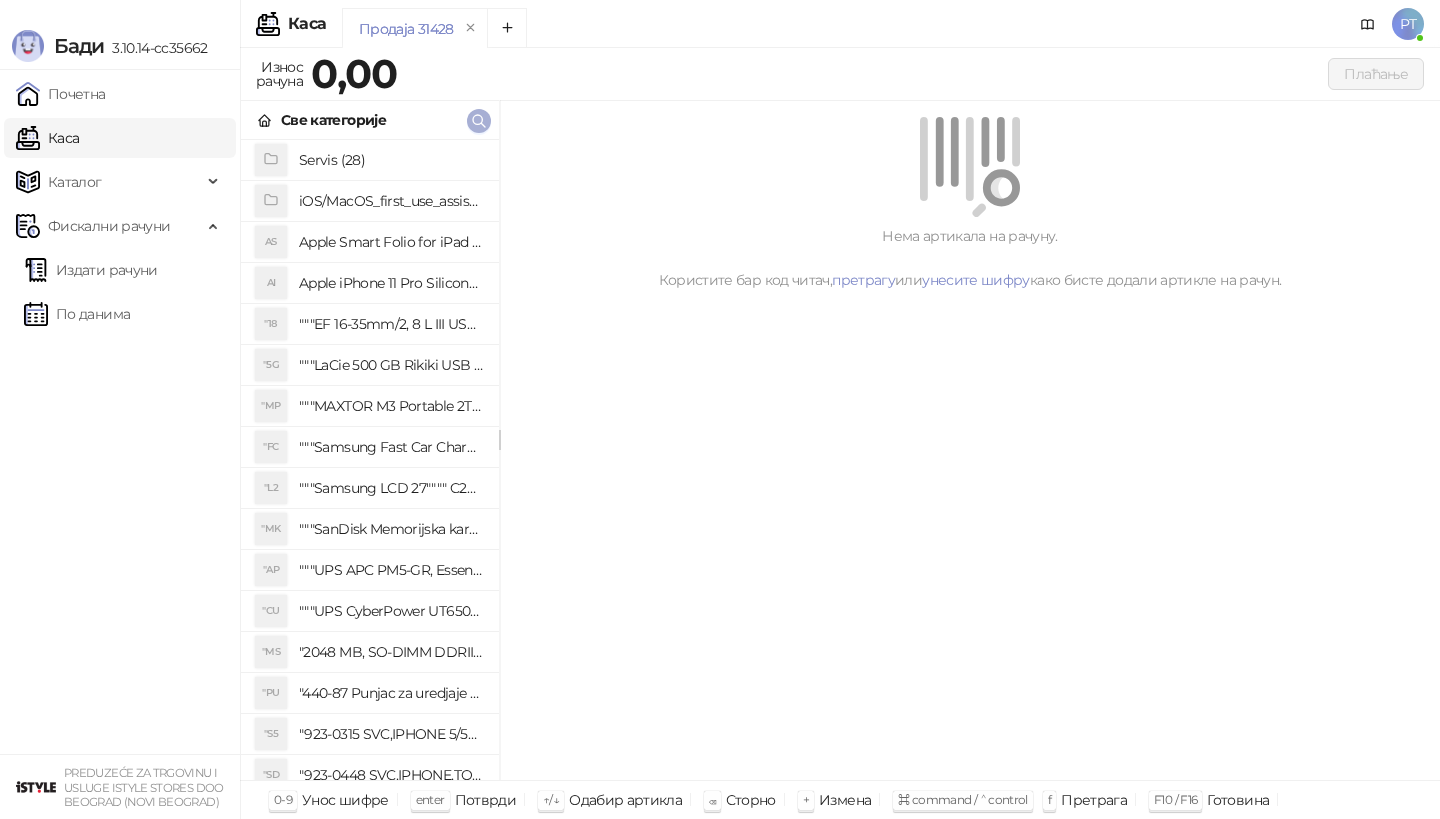 click 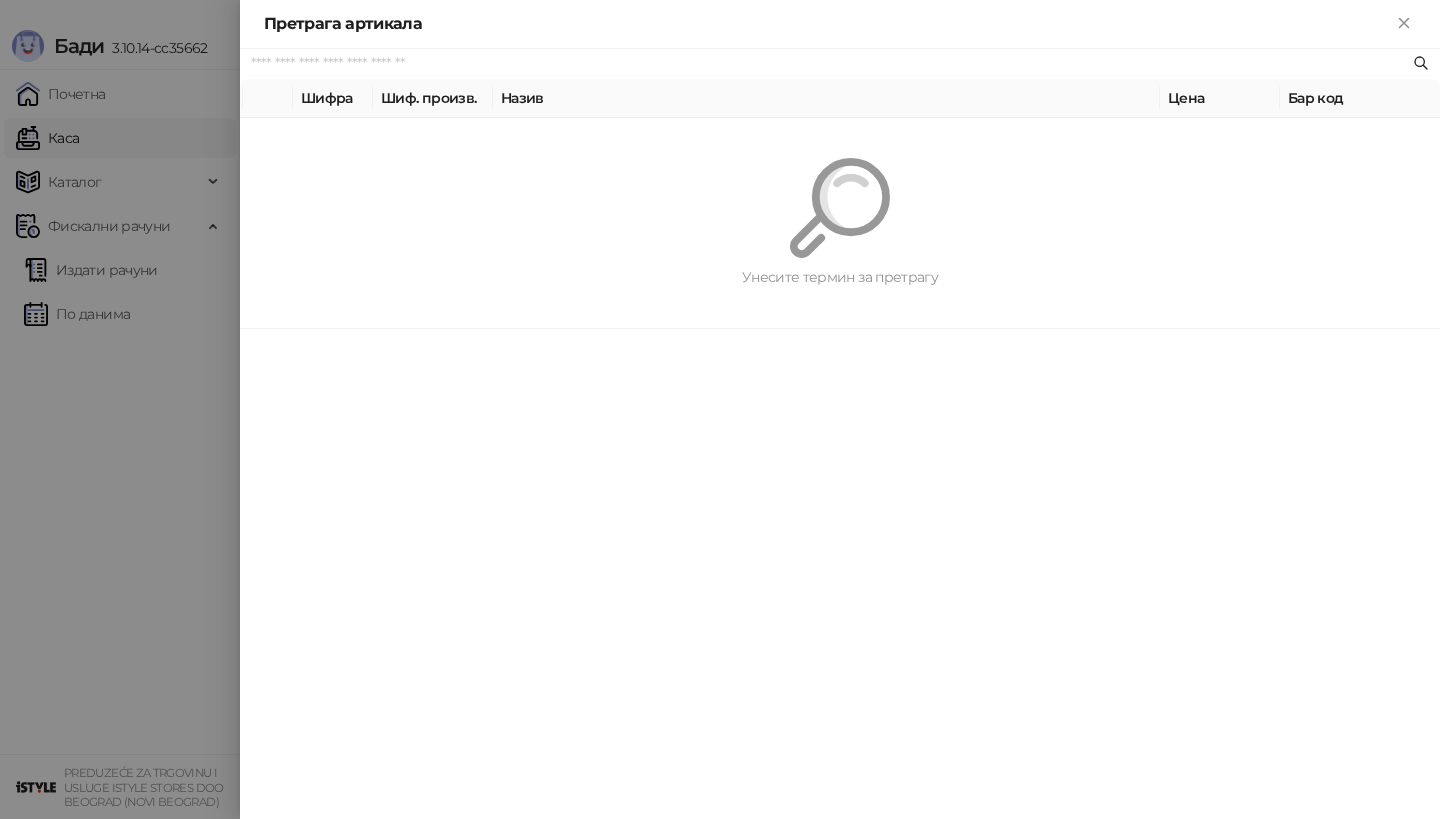 paste on "*********" 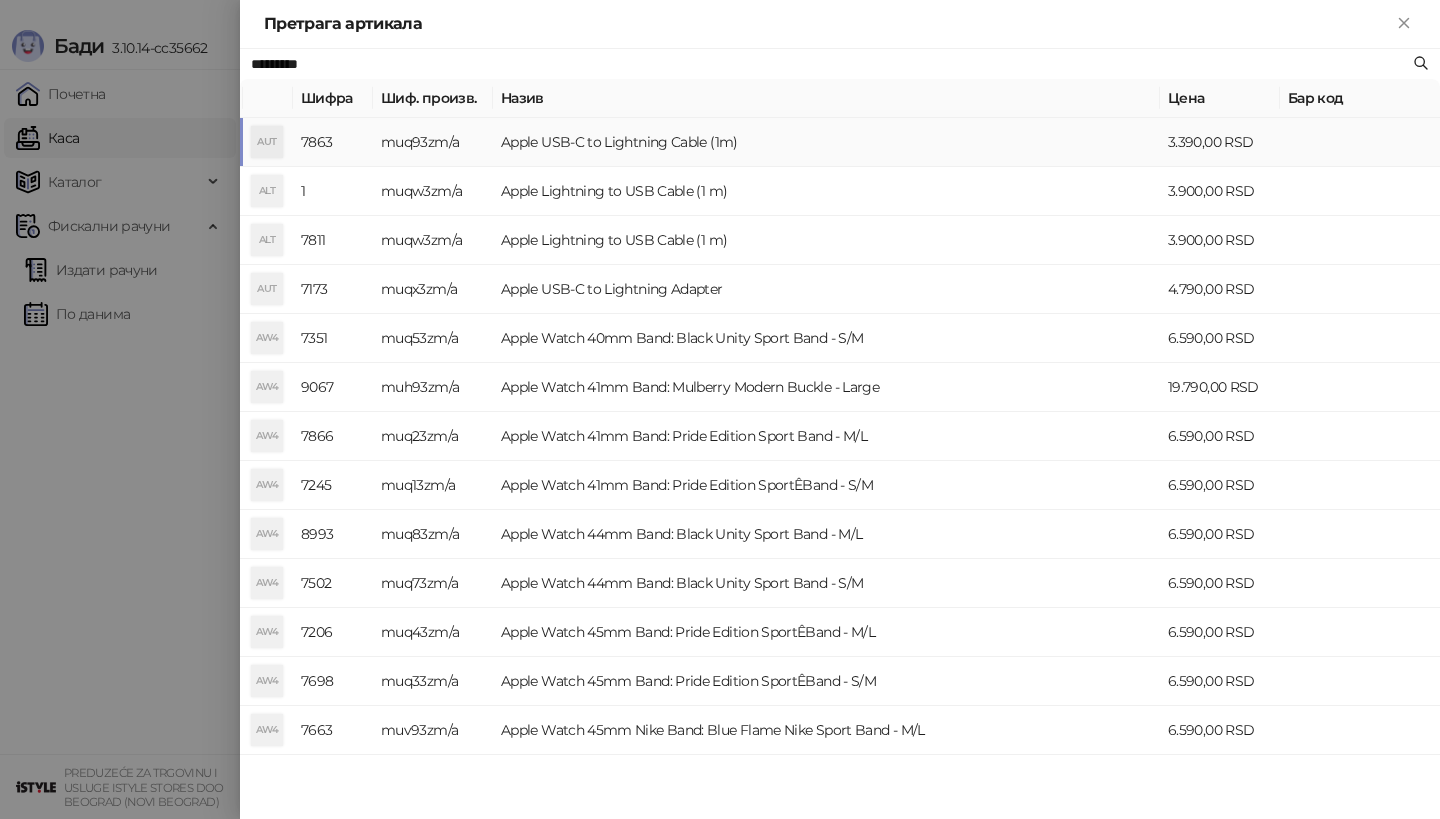 click on "AUT" at bounding box center (267, 142) 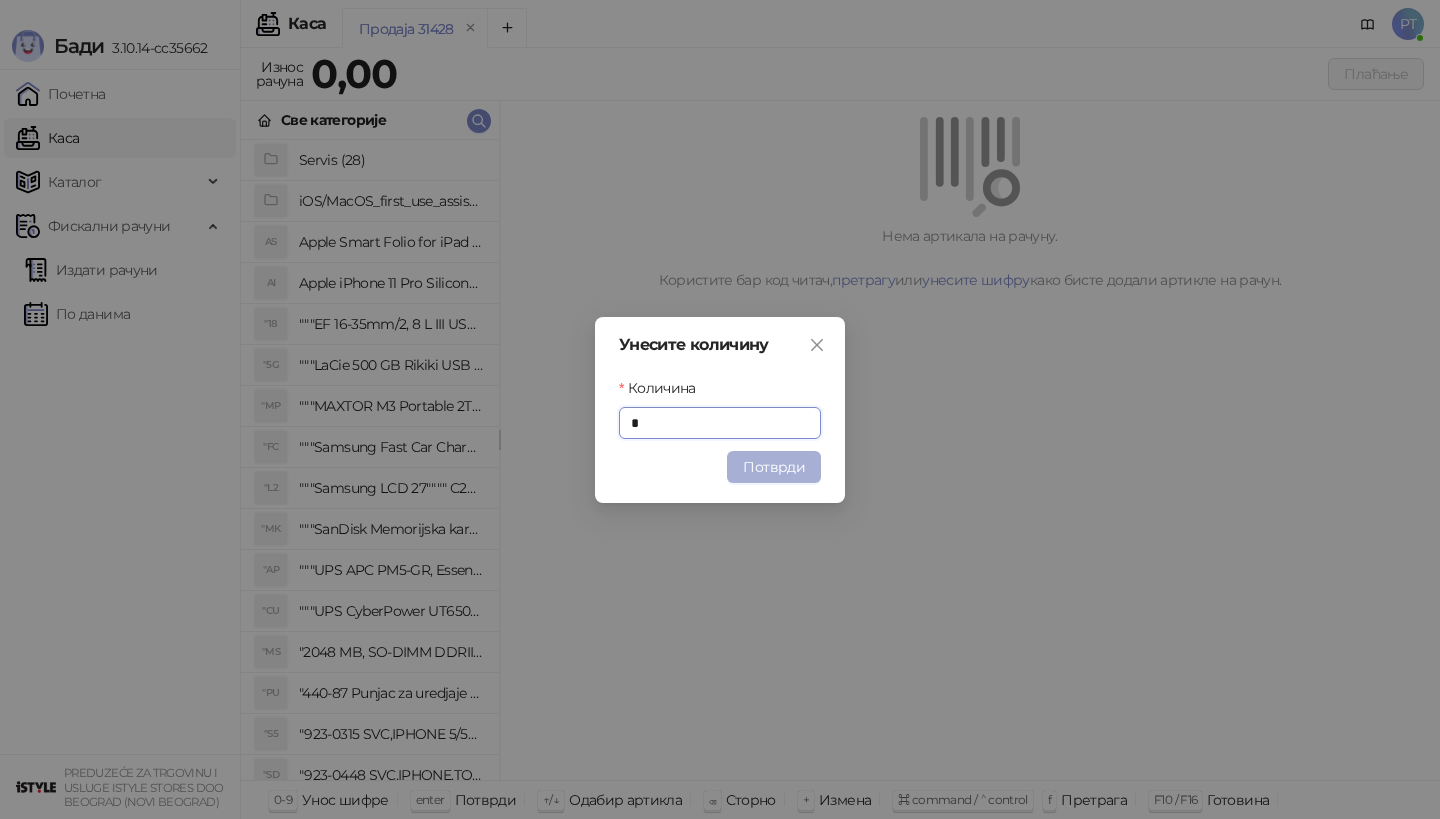 click on "Потврди" at bounding box center (774, 467) 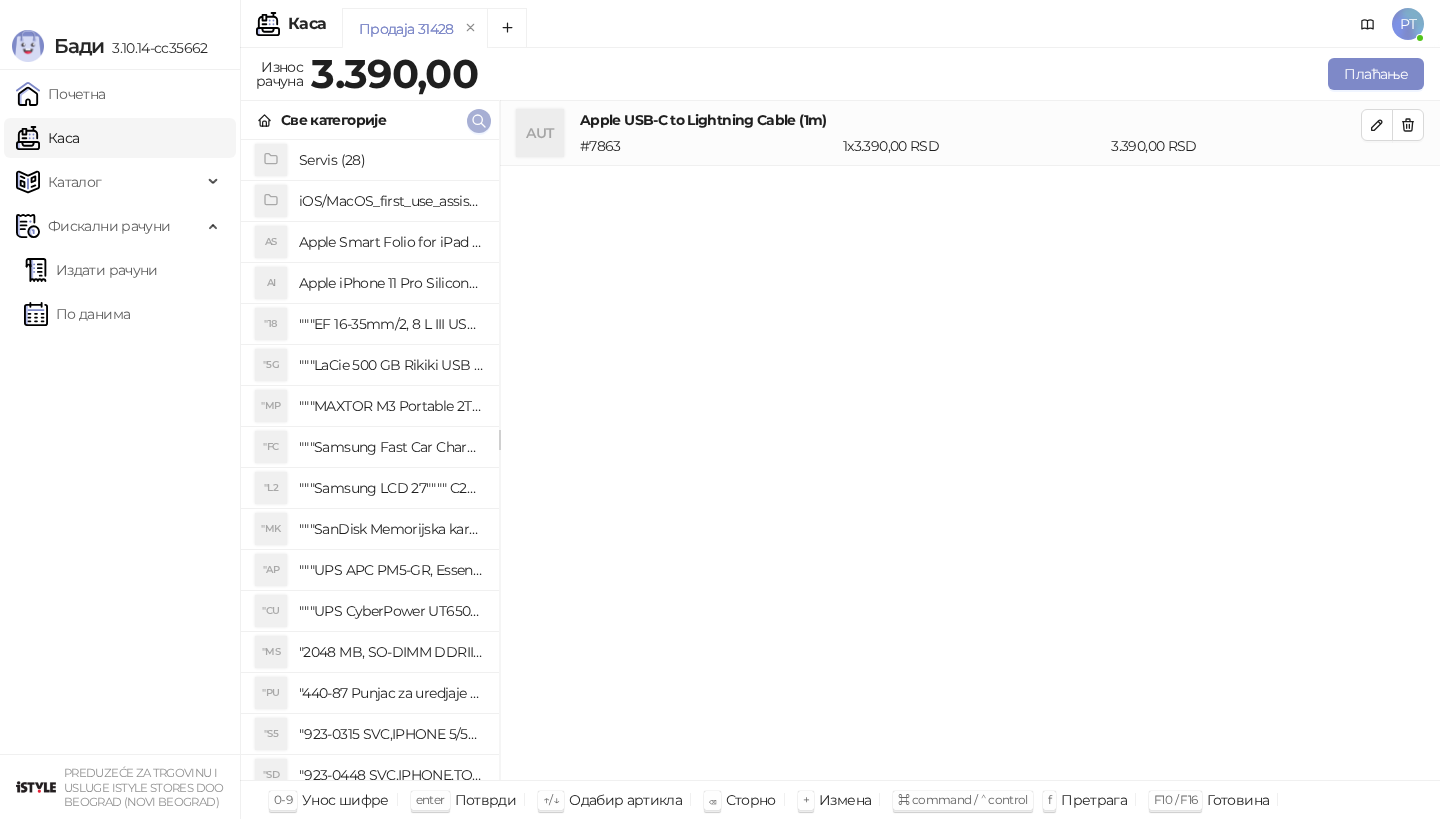 click at bounding box center [479, 121] 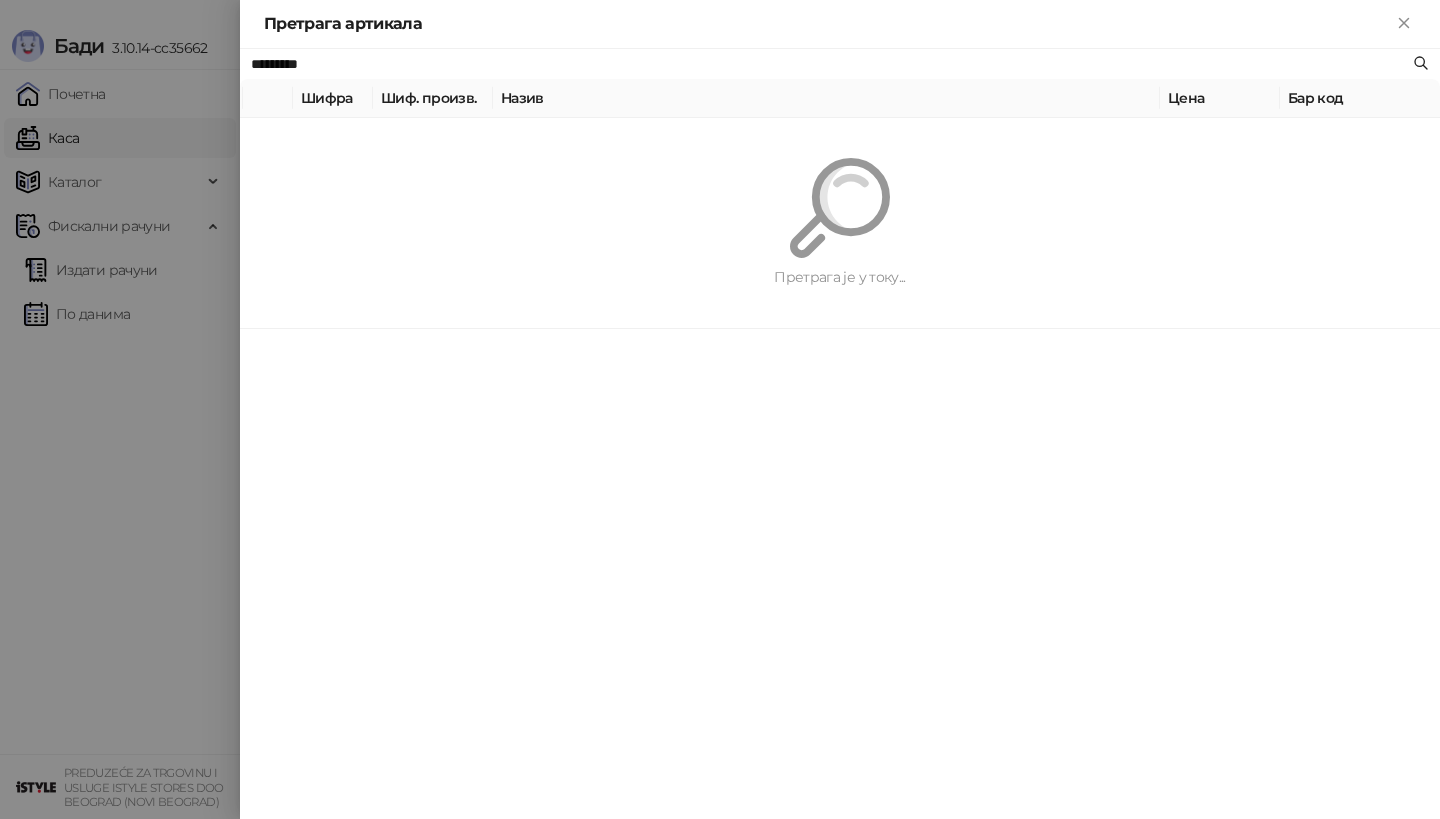 paste 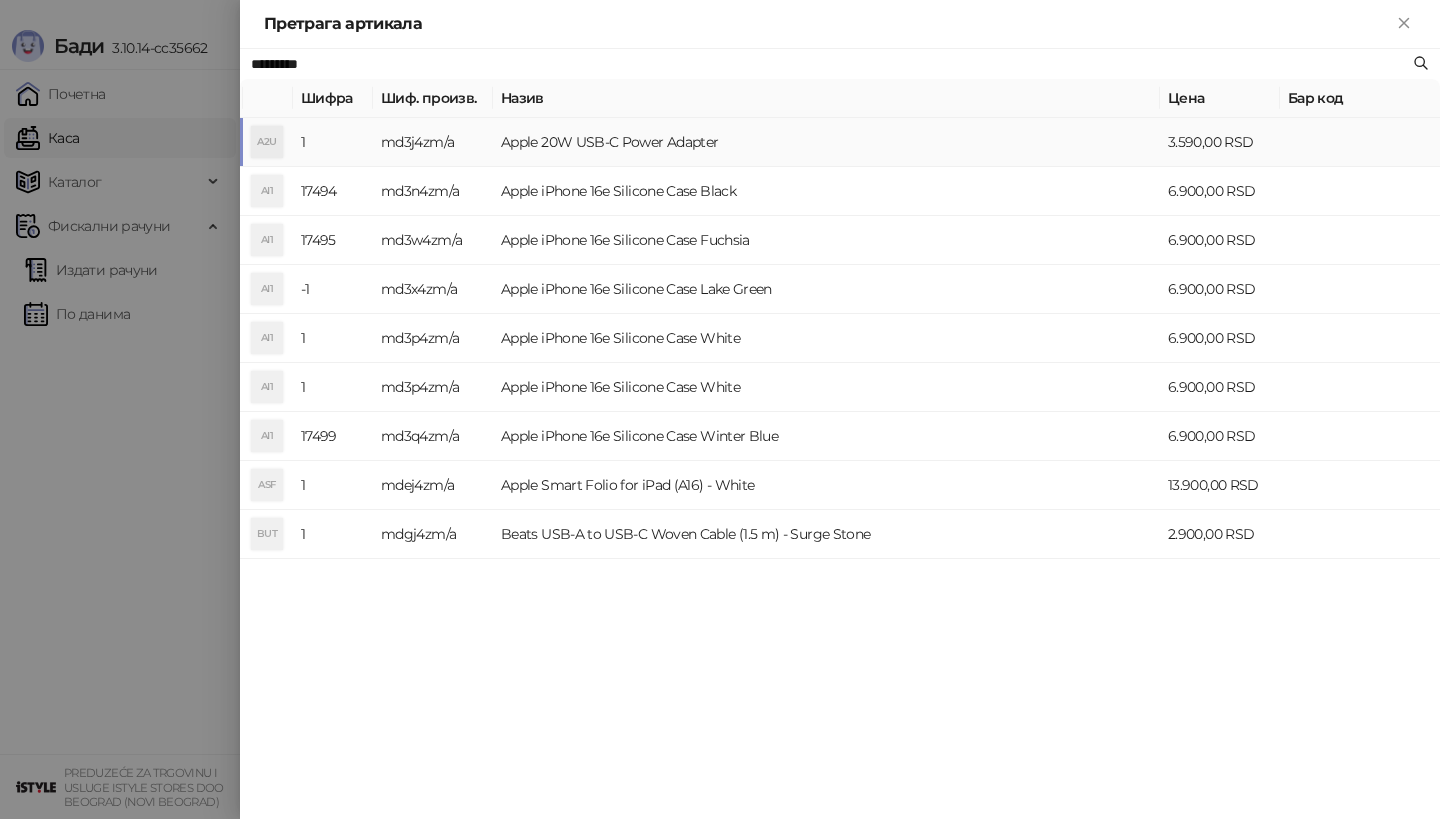 click on "A2U" at bounding box center [267, 142] 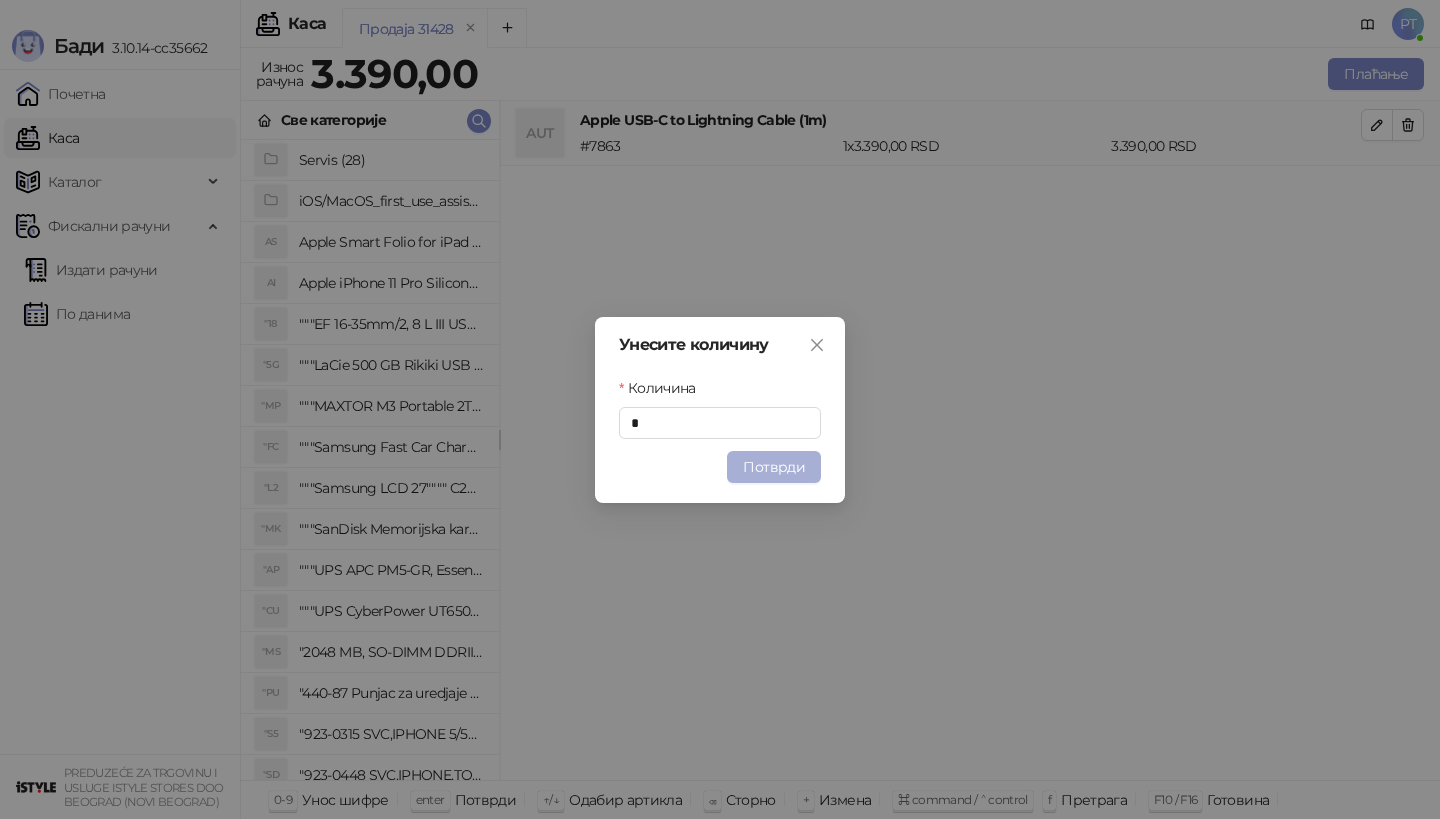 click on "Потврди" at bounding box center [774, 467] 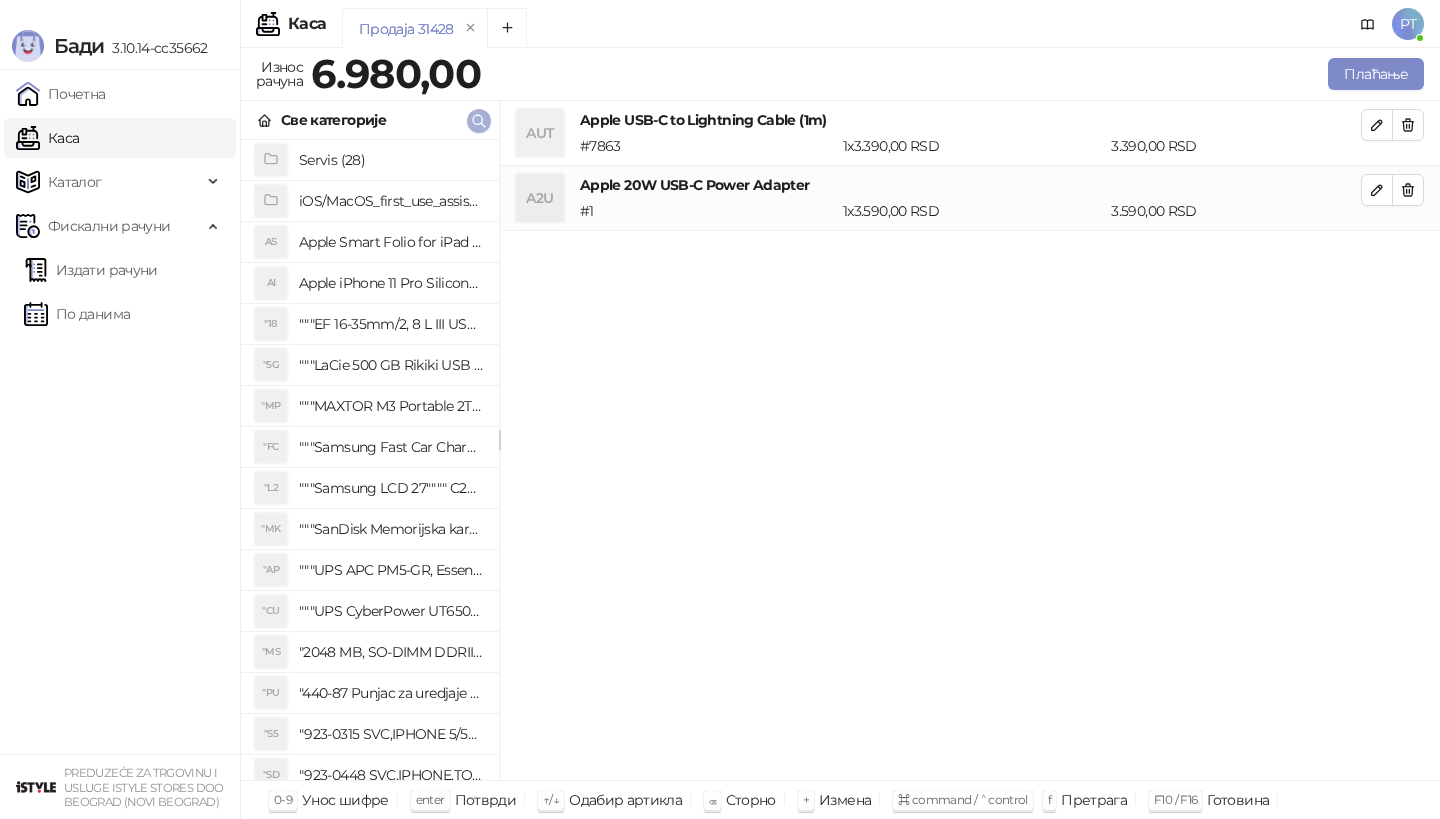 click 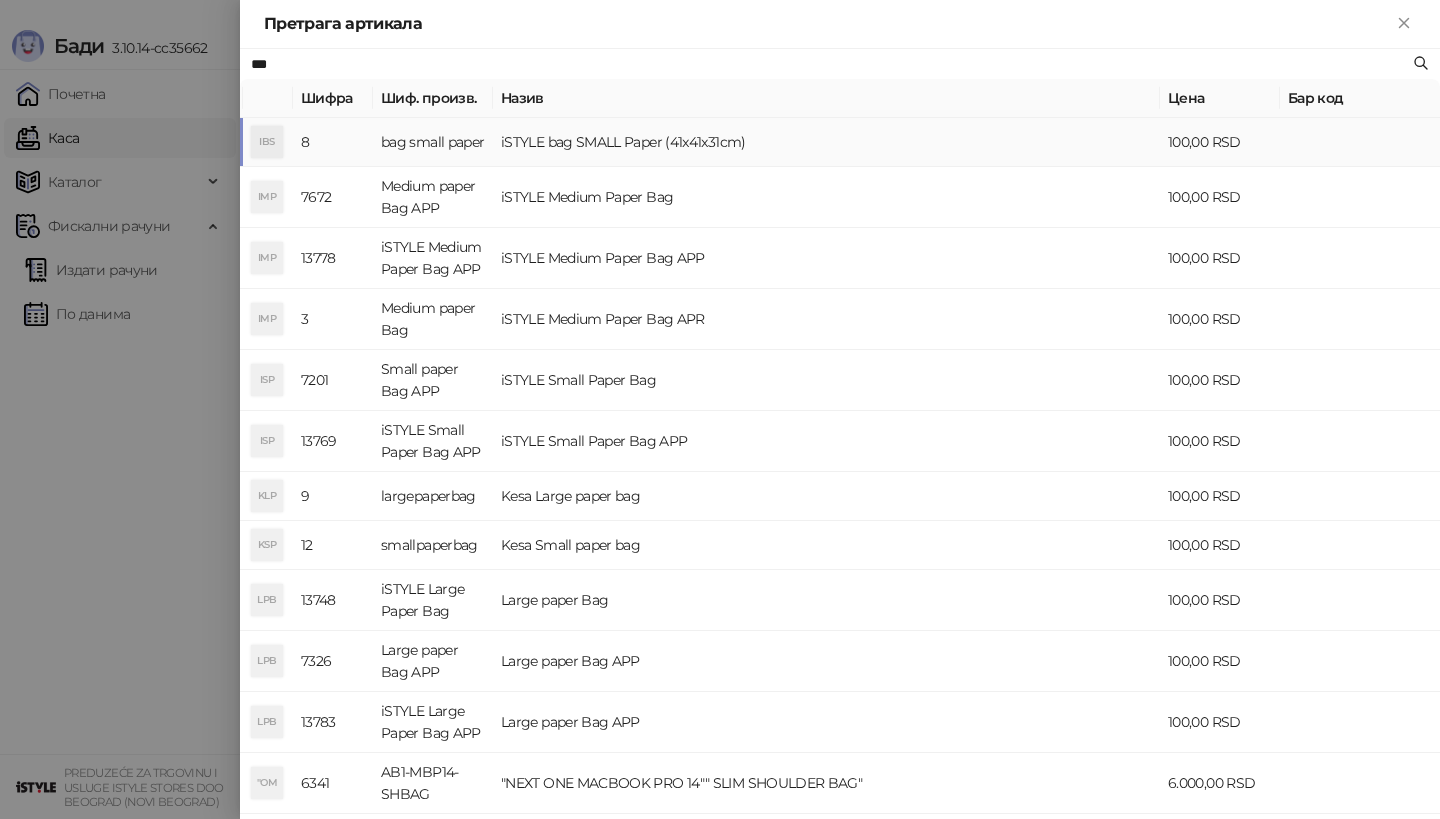 type on "***" 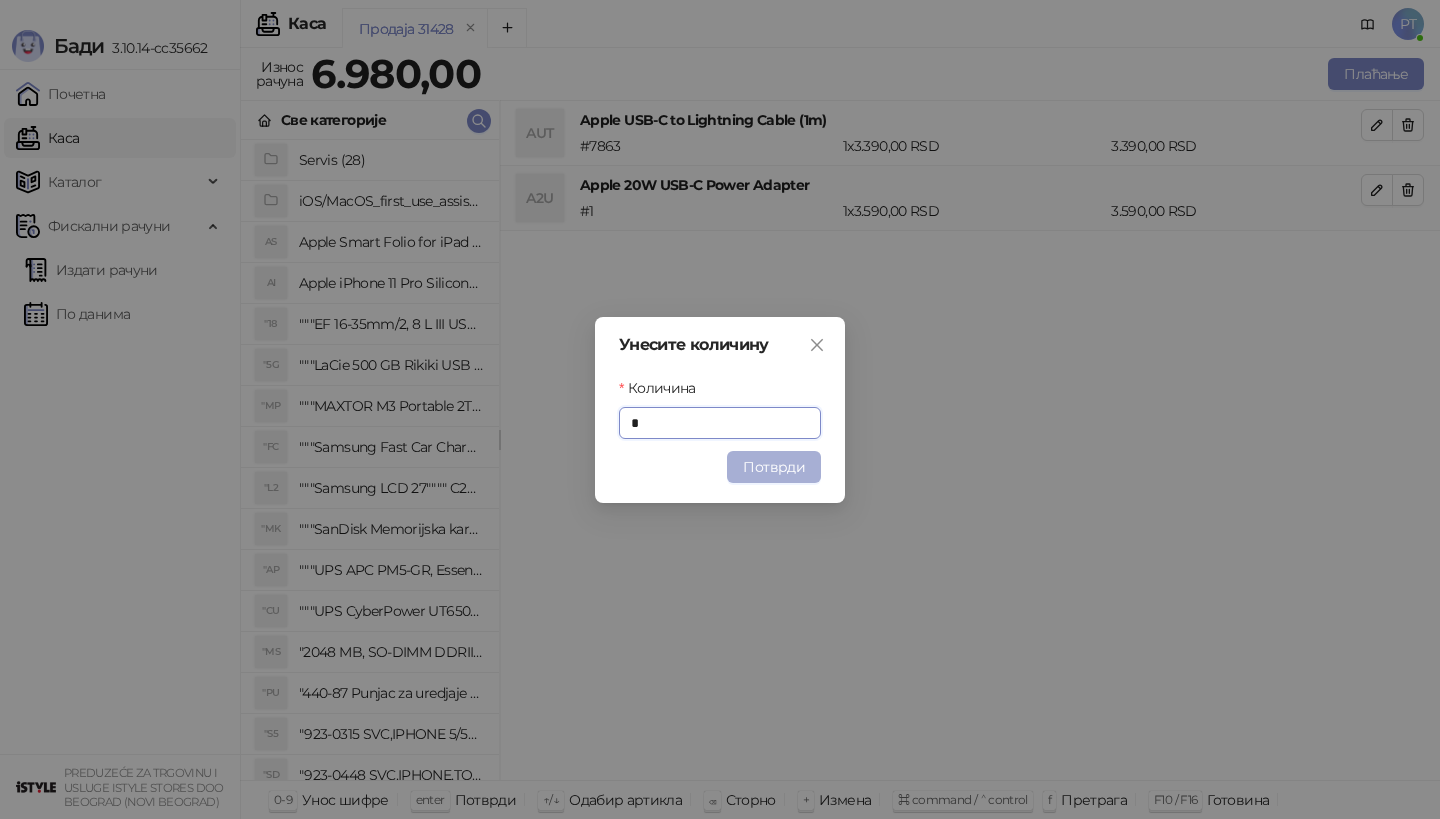 click on "Потврди" at bounding box center [774, 467] 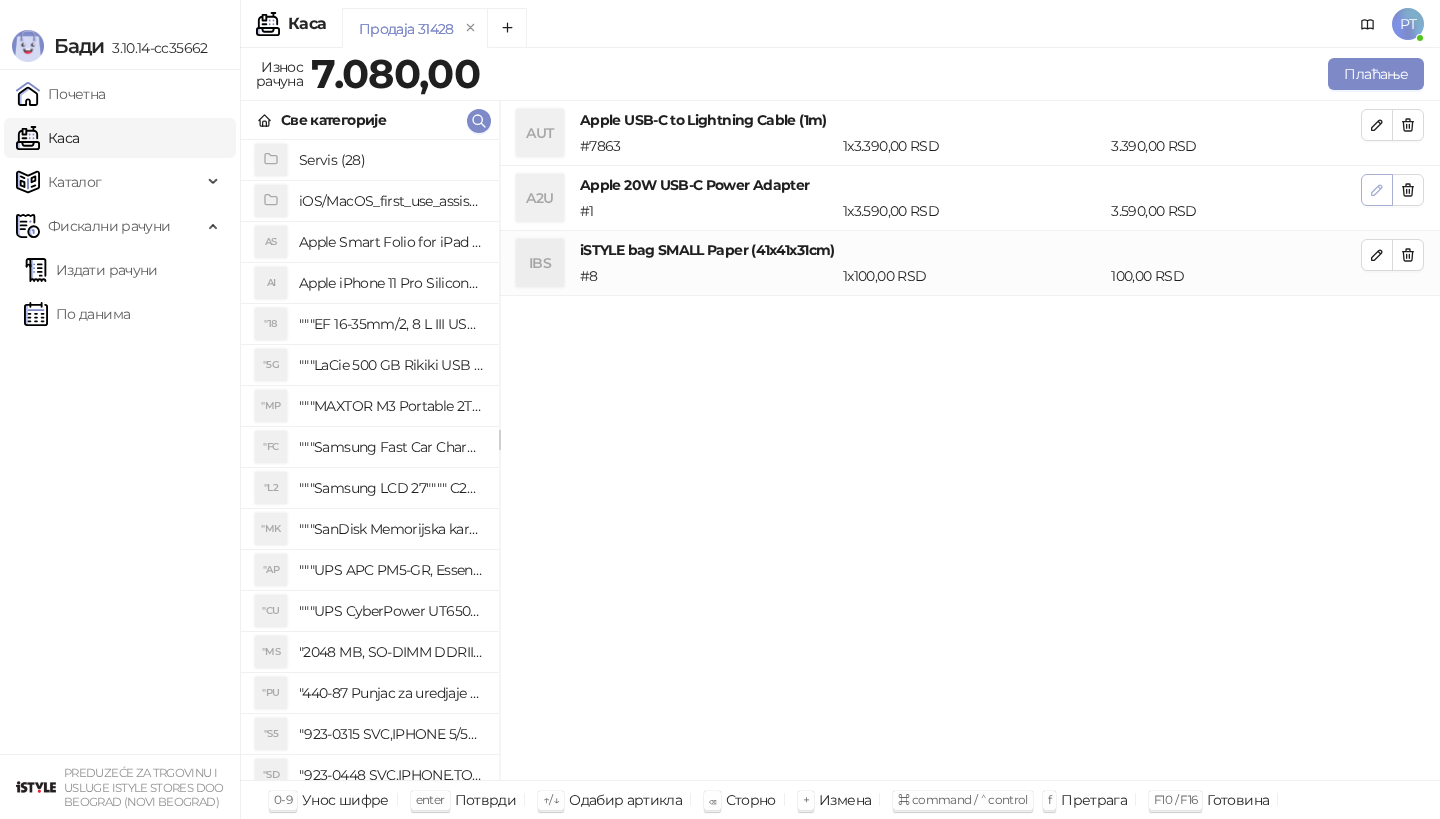 click 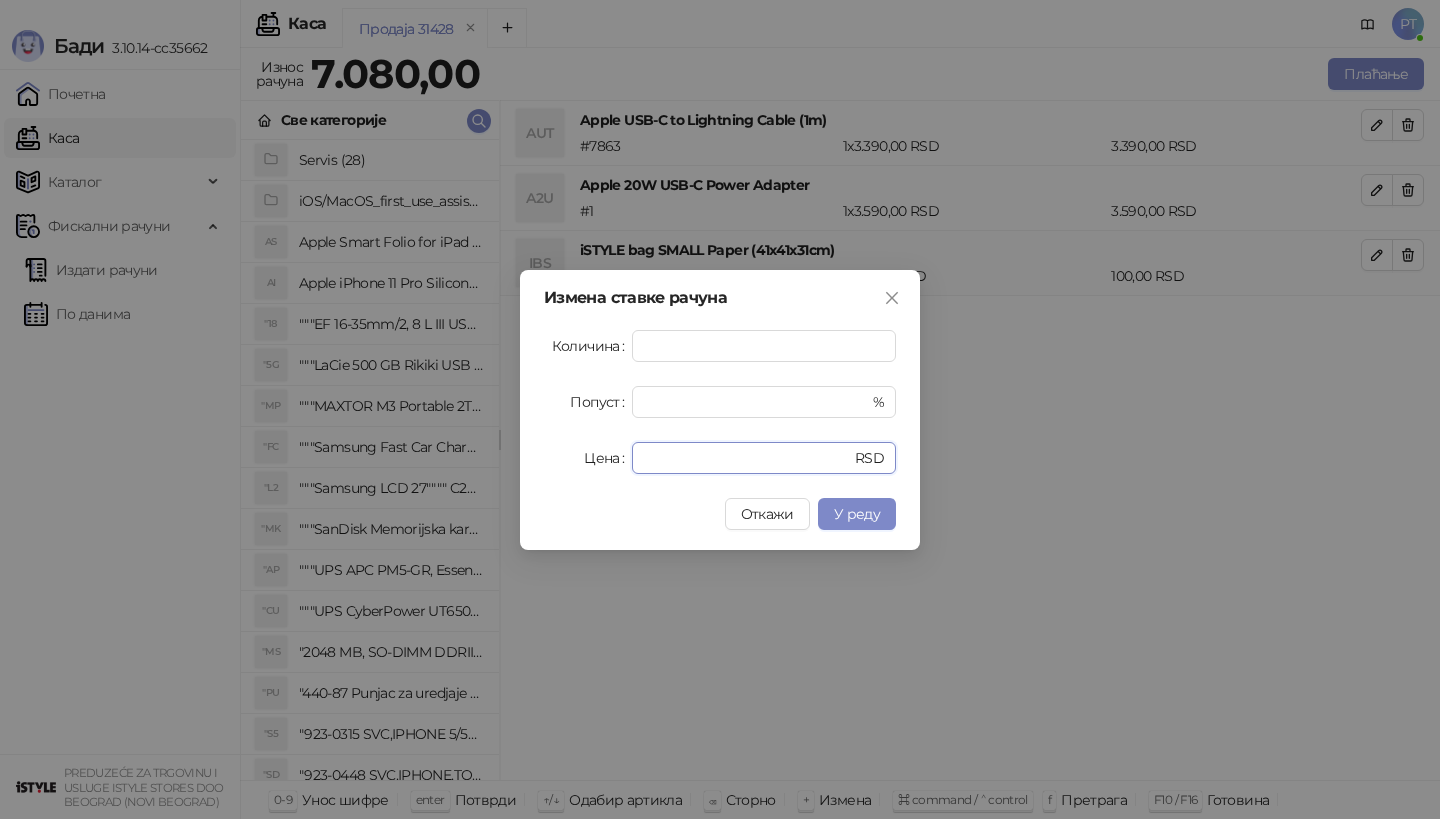 drag, startPoint x: 699, startPoint y: 456, endPoint x: 439, endPoint y: 457, distance: 260.00192 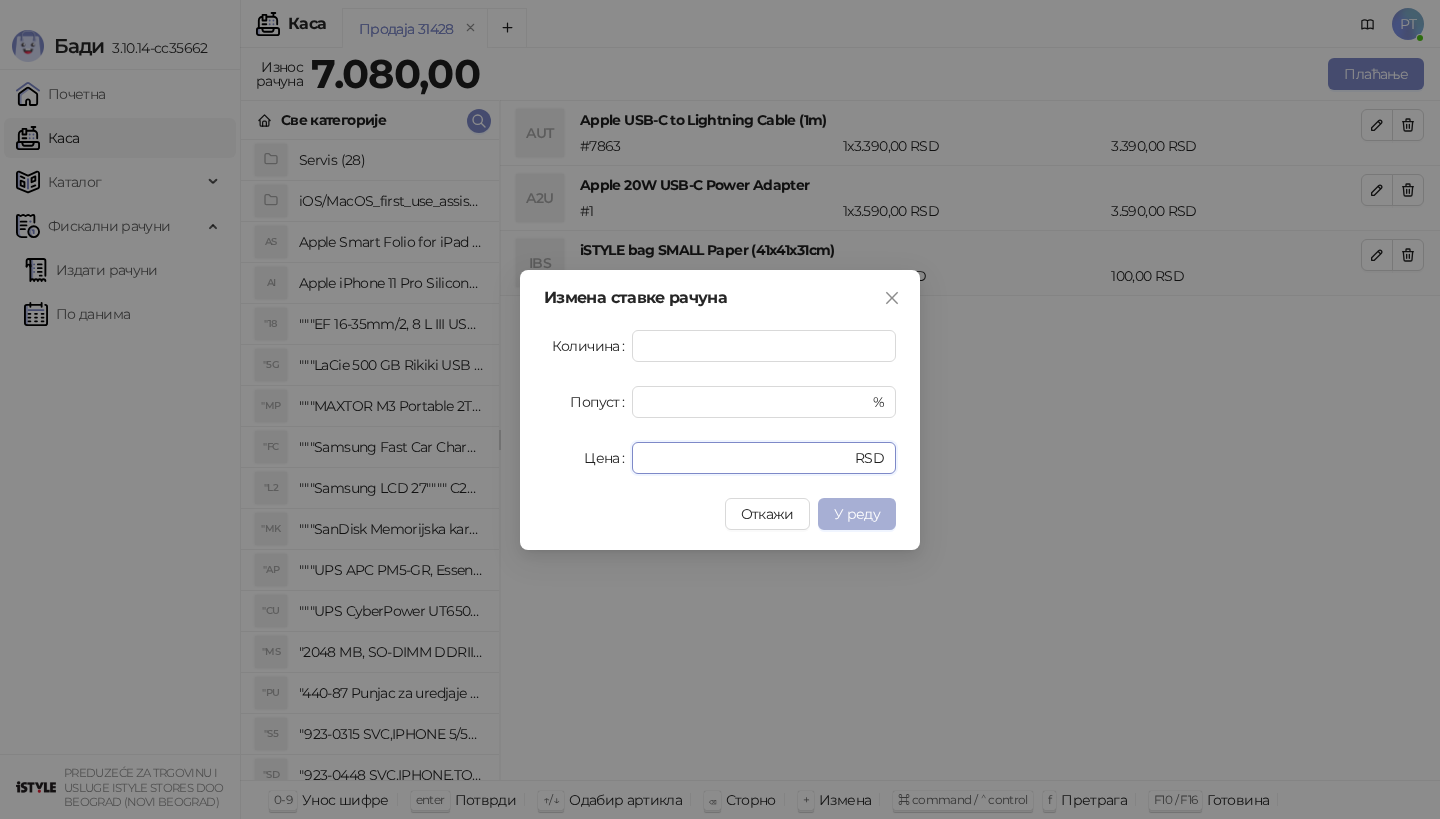 type on "****" 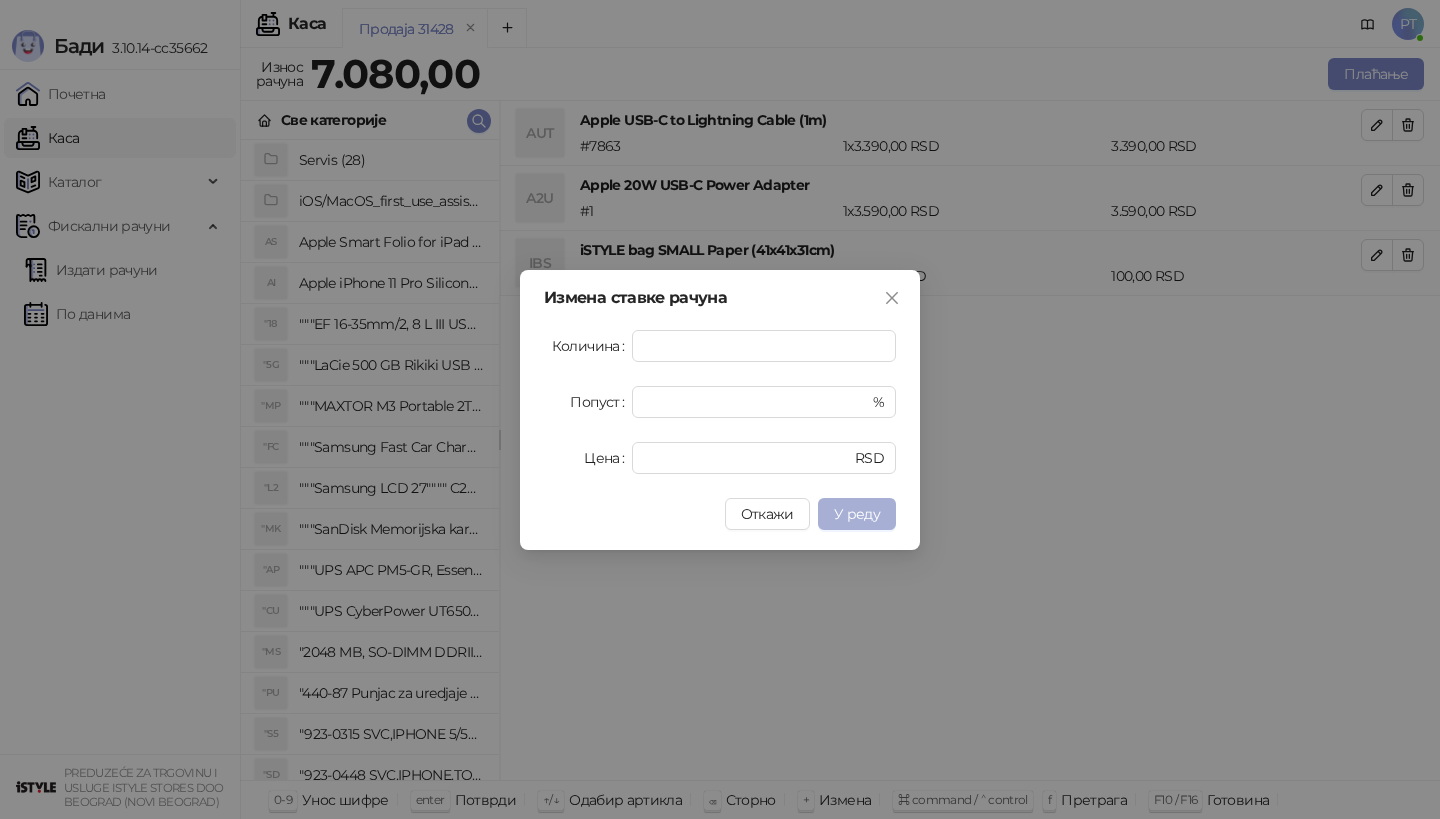click on "У реду" at bounding box center (857, 514) 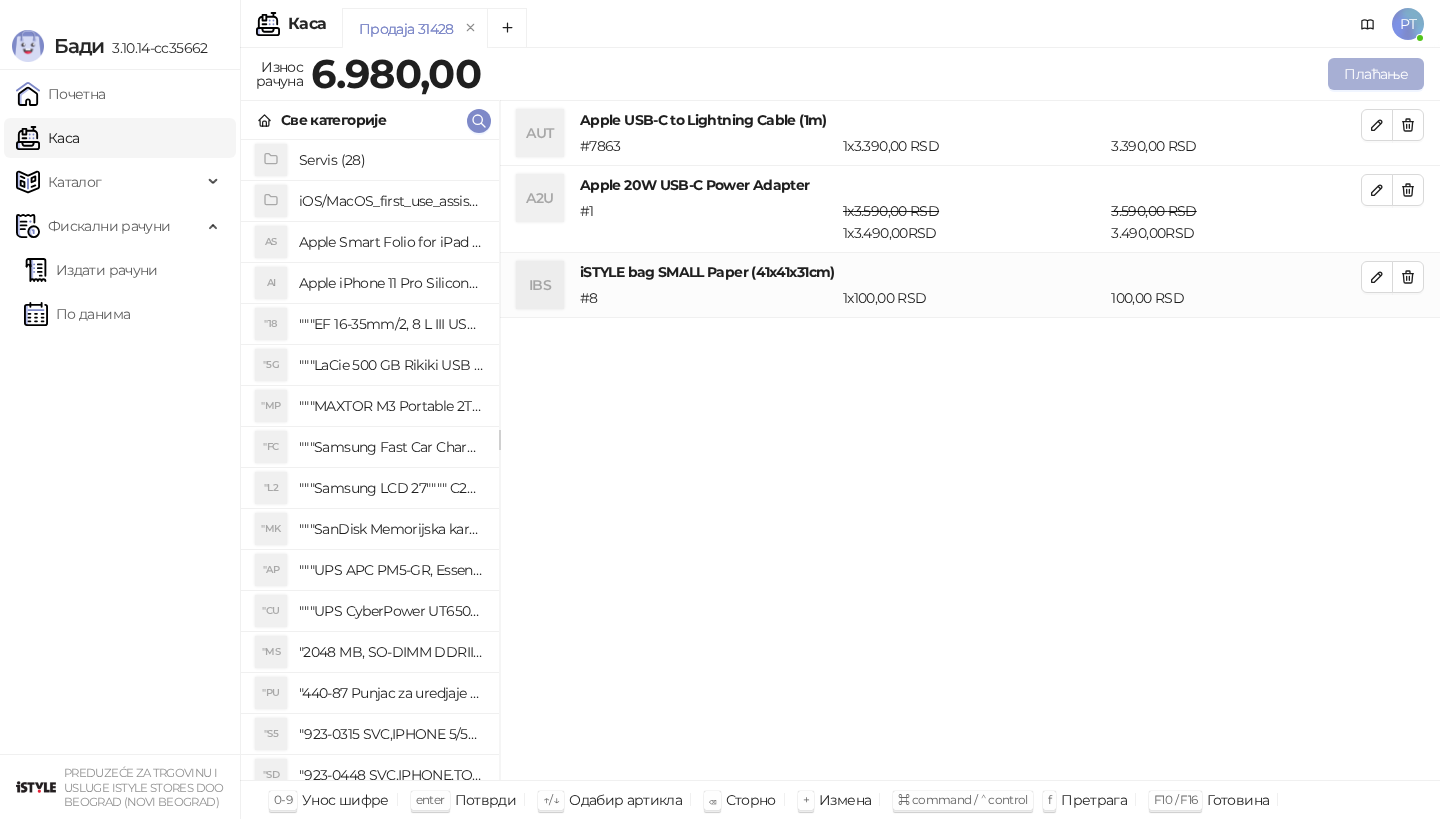 click on "Плаћање" at bounding box center (1376, 74) 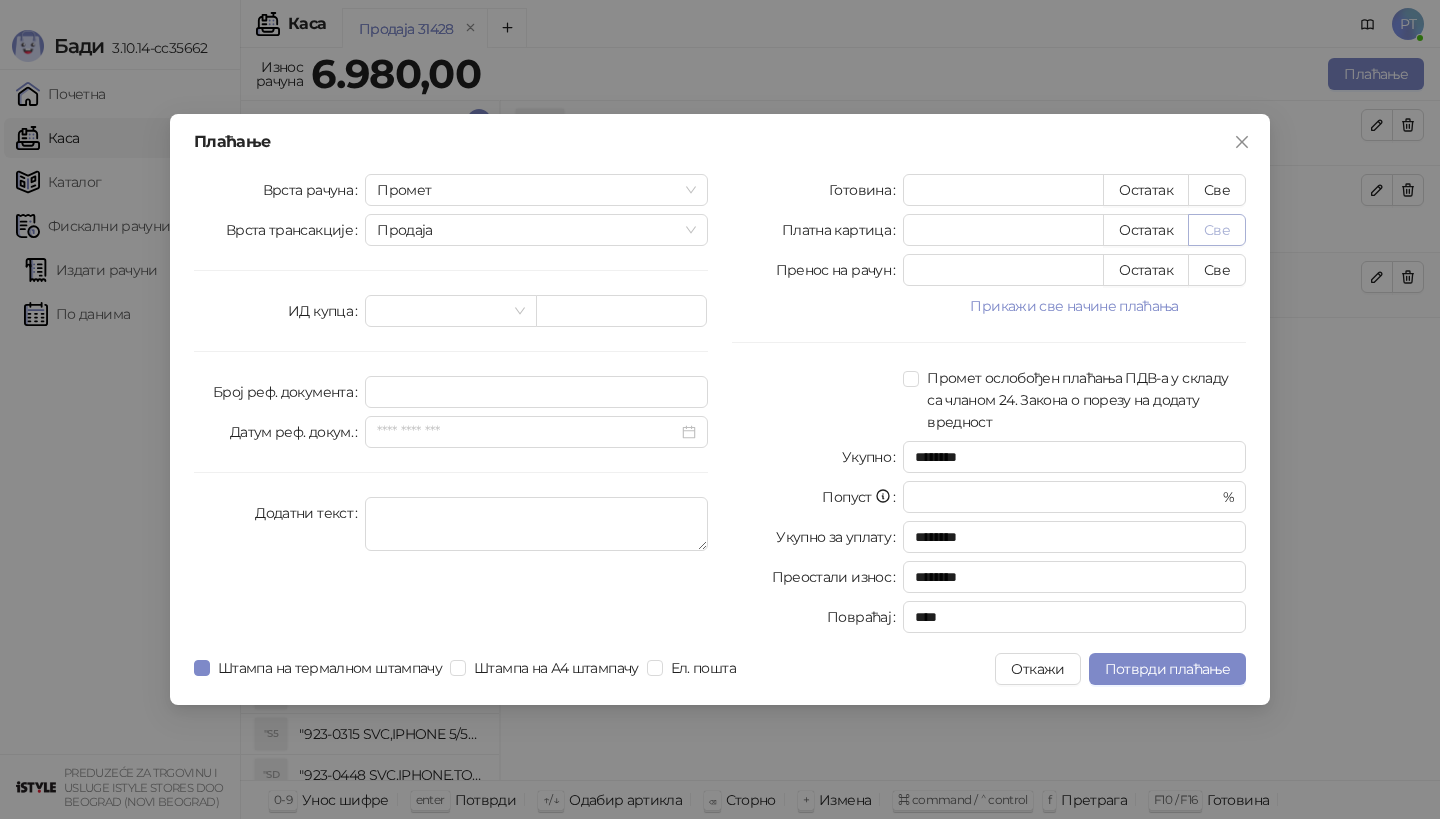 click on "Све" at bounding box center (1217, 230) 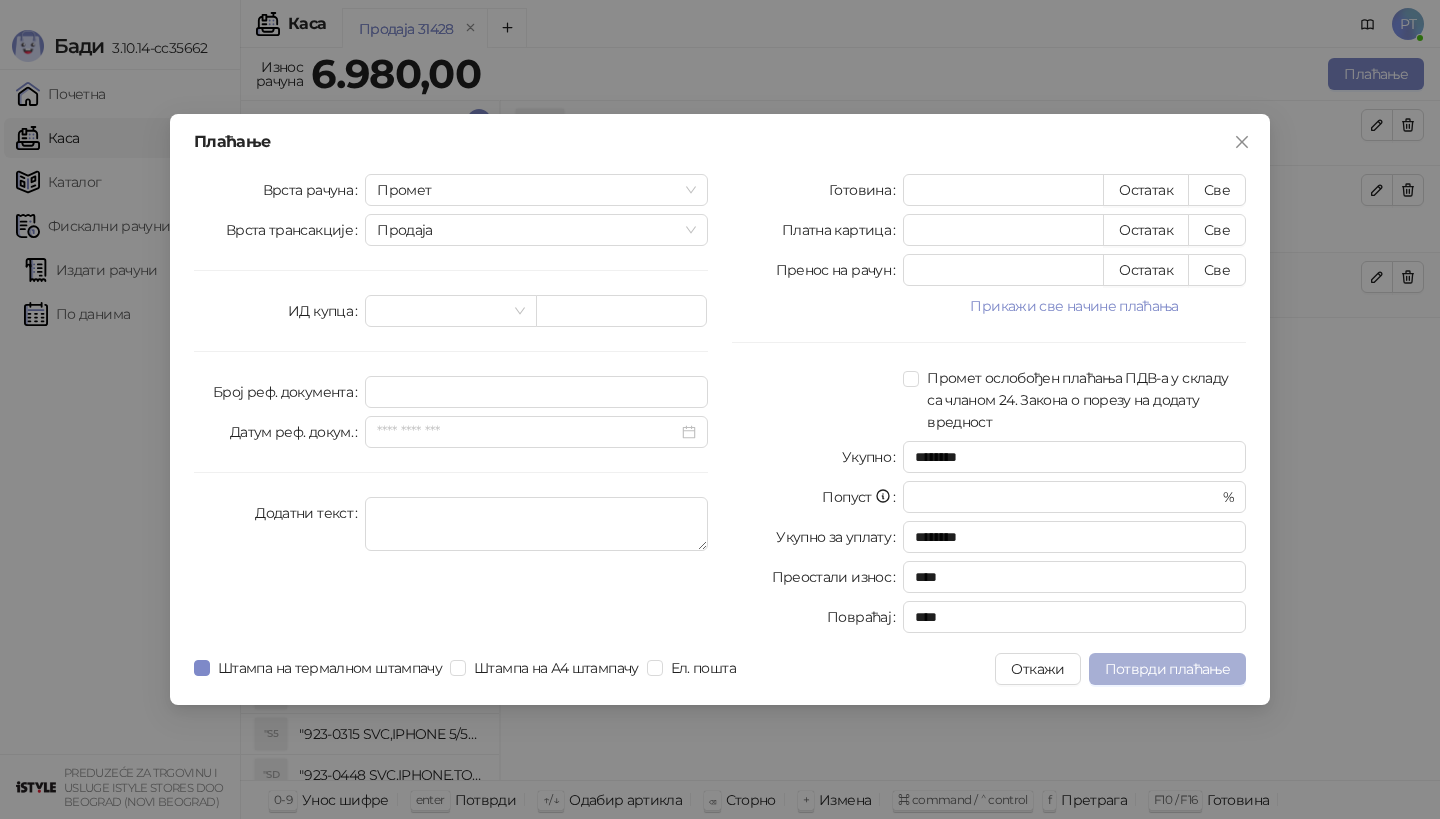 click on "Потврди плаћање" at bounding box center (1167, 669) 